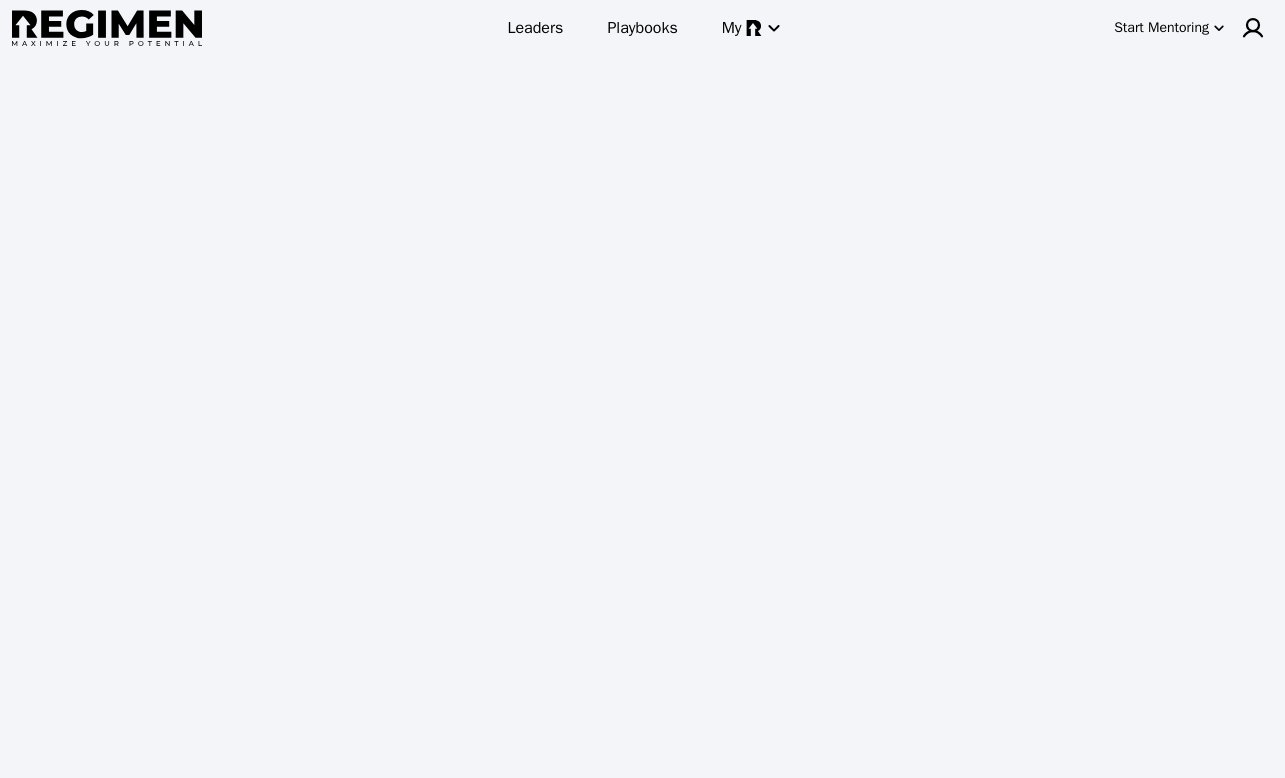 scroll, scrollTop: 0, scrollLeft: 0, axis: both 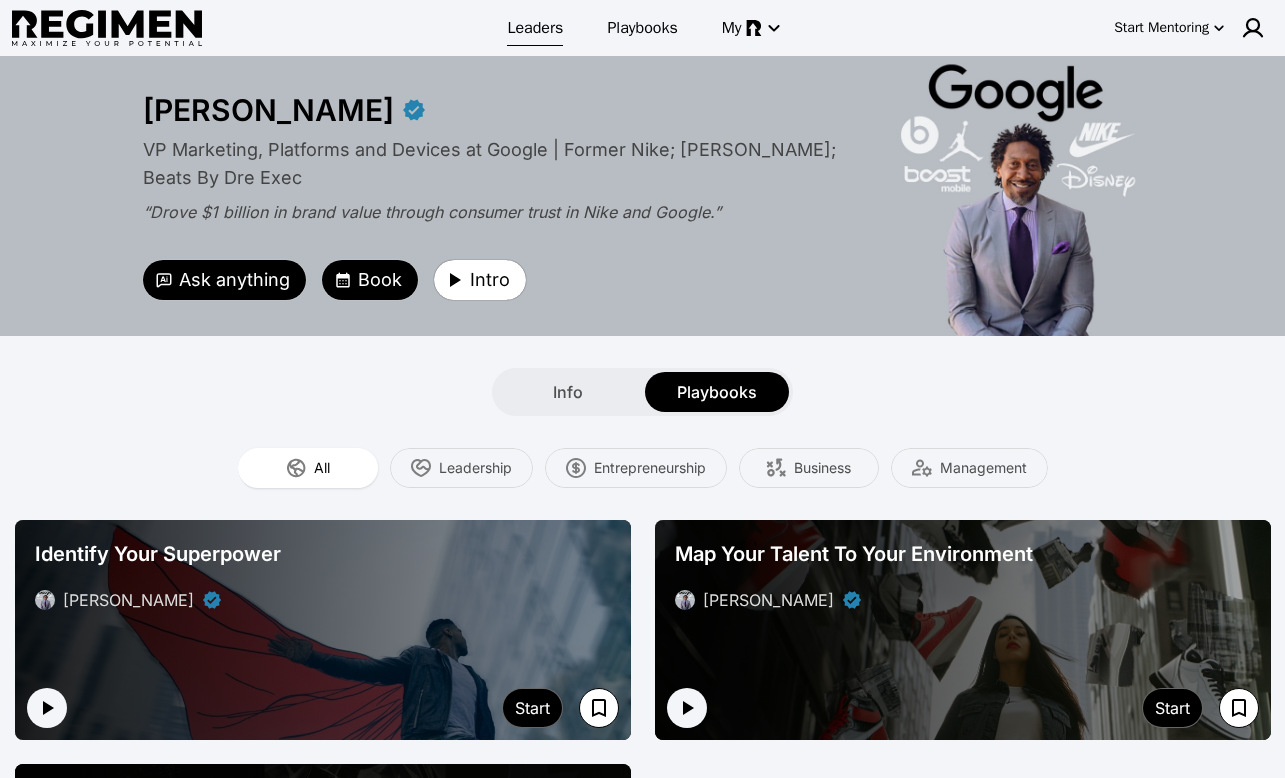 click on "Leaders" at bounding box center [535, 28] 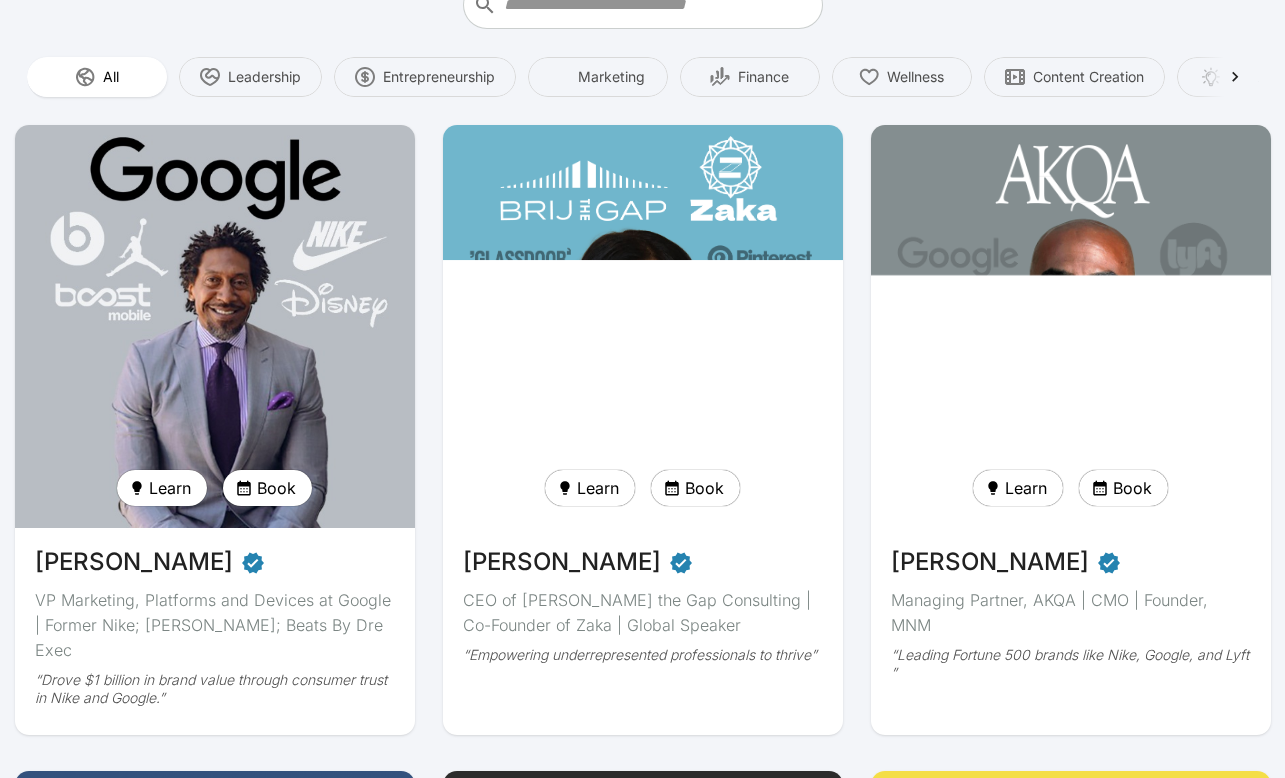 scroll, scrollTop: 0, scrollLeft: 0, axis: both 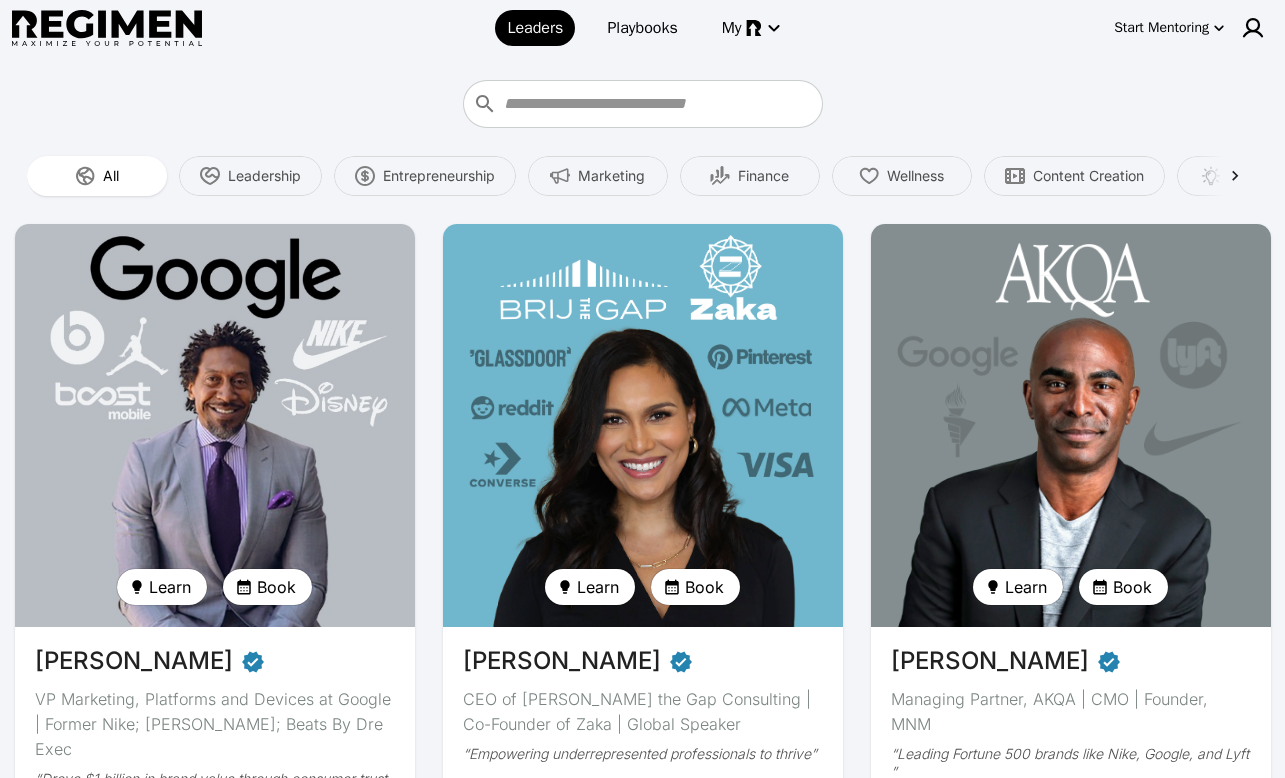 click on "Start Mentoring" at bounding box center (1161, 28) 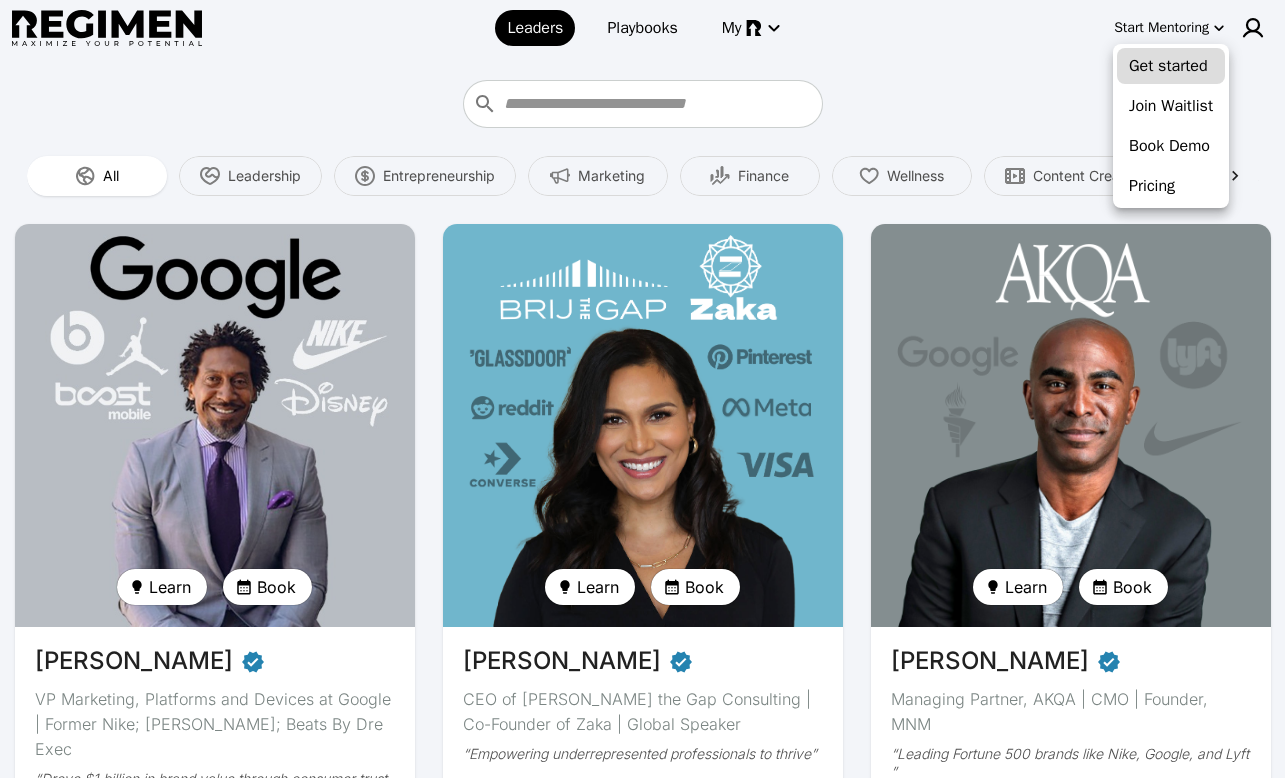 click on "Get started" at bounding box center (1171, 66) 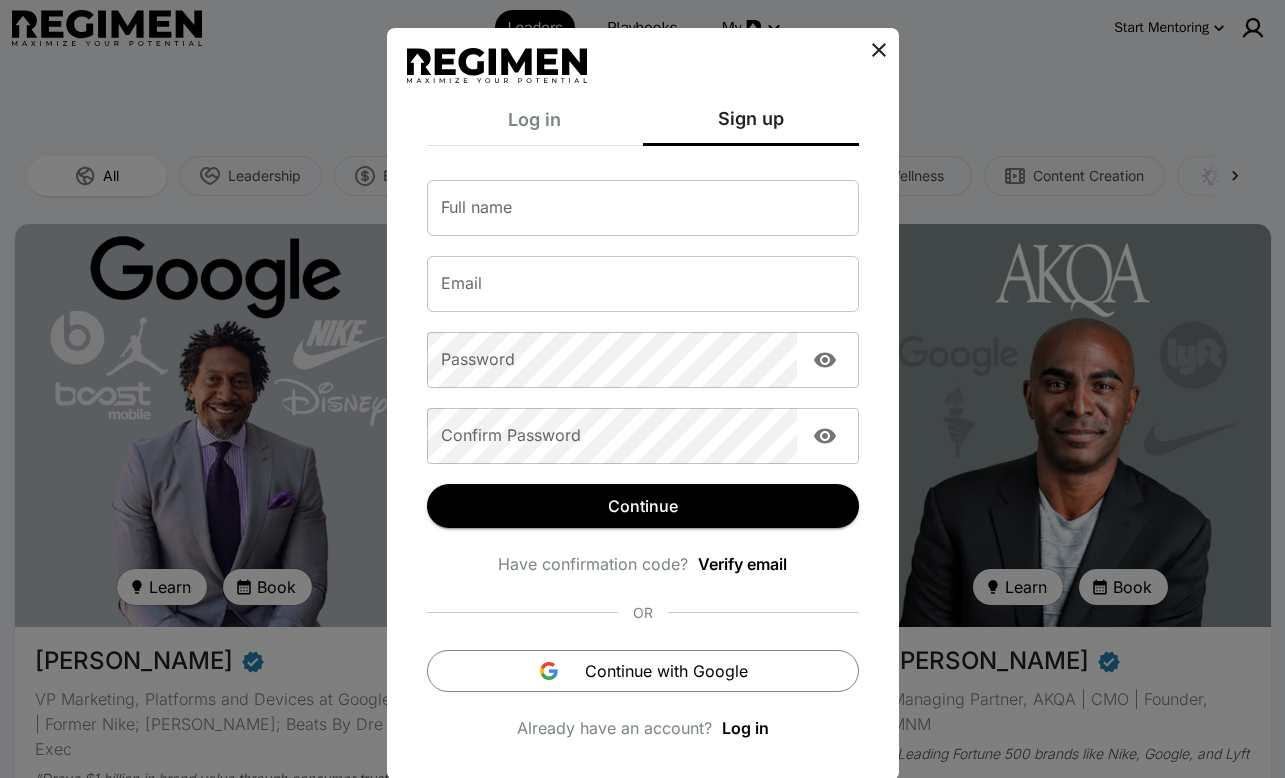 click on "Full name" at bounding box center [643, 208] 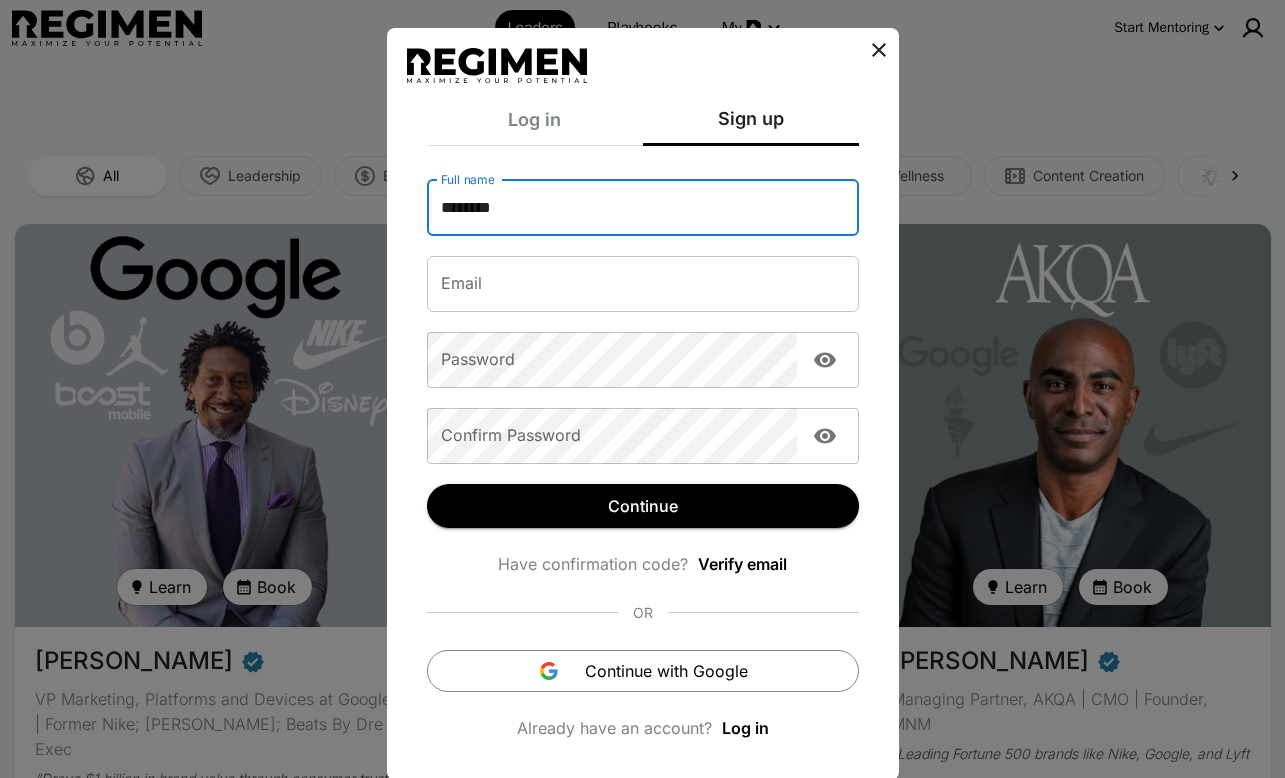 type on "********" 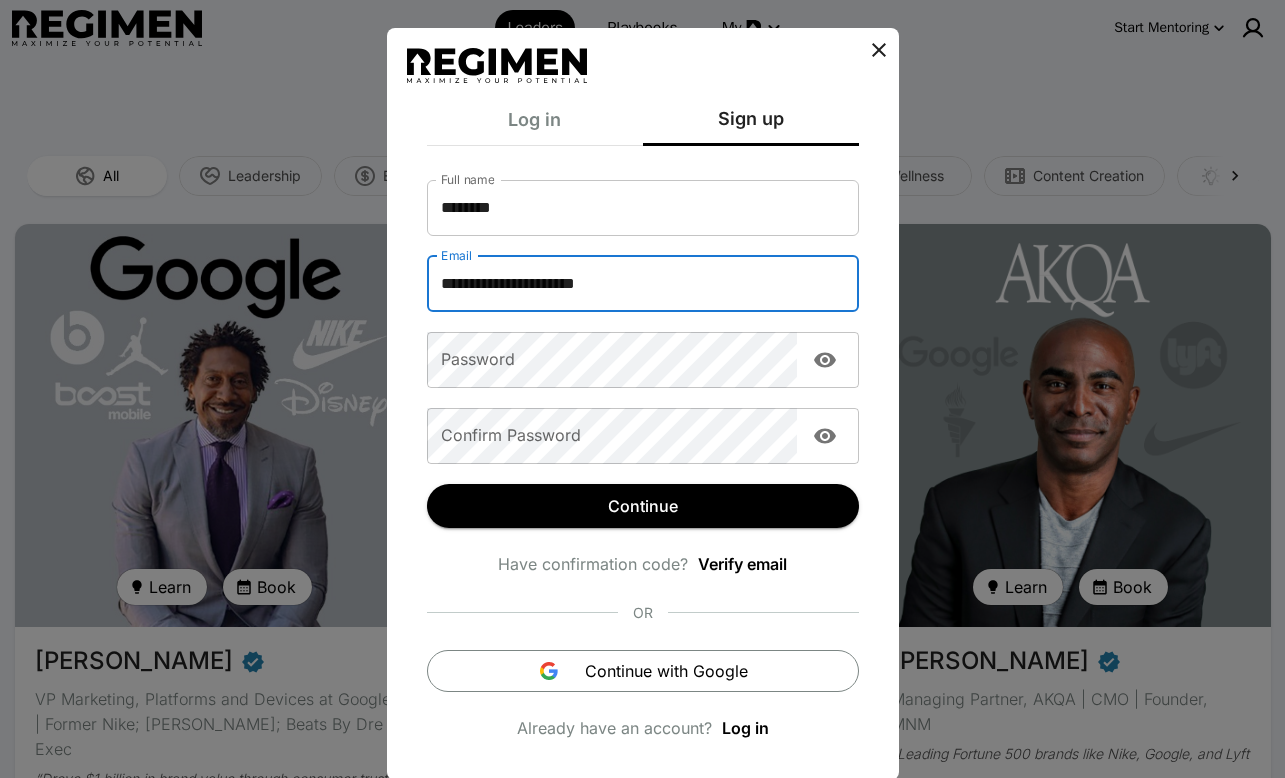type on "**********" 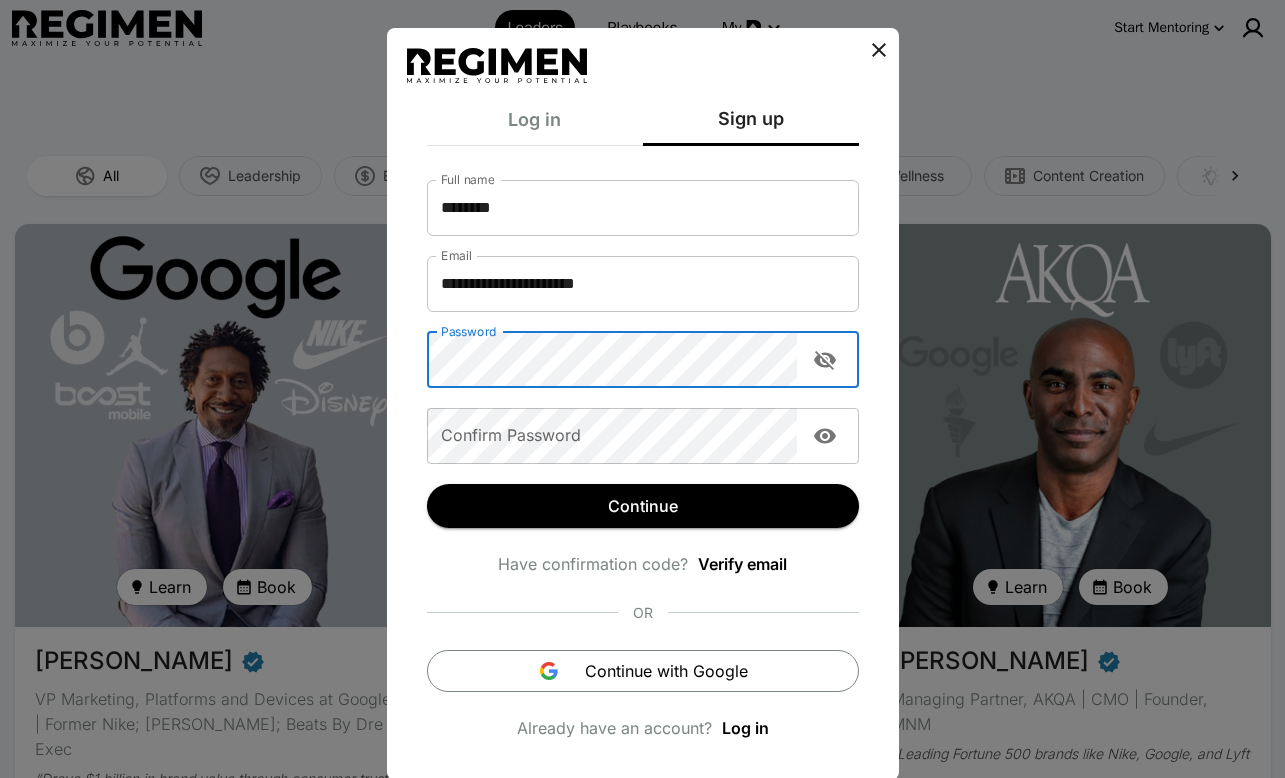 type 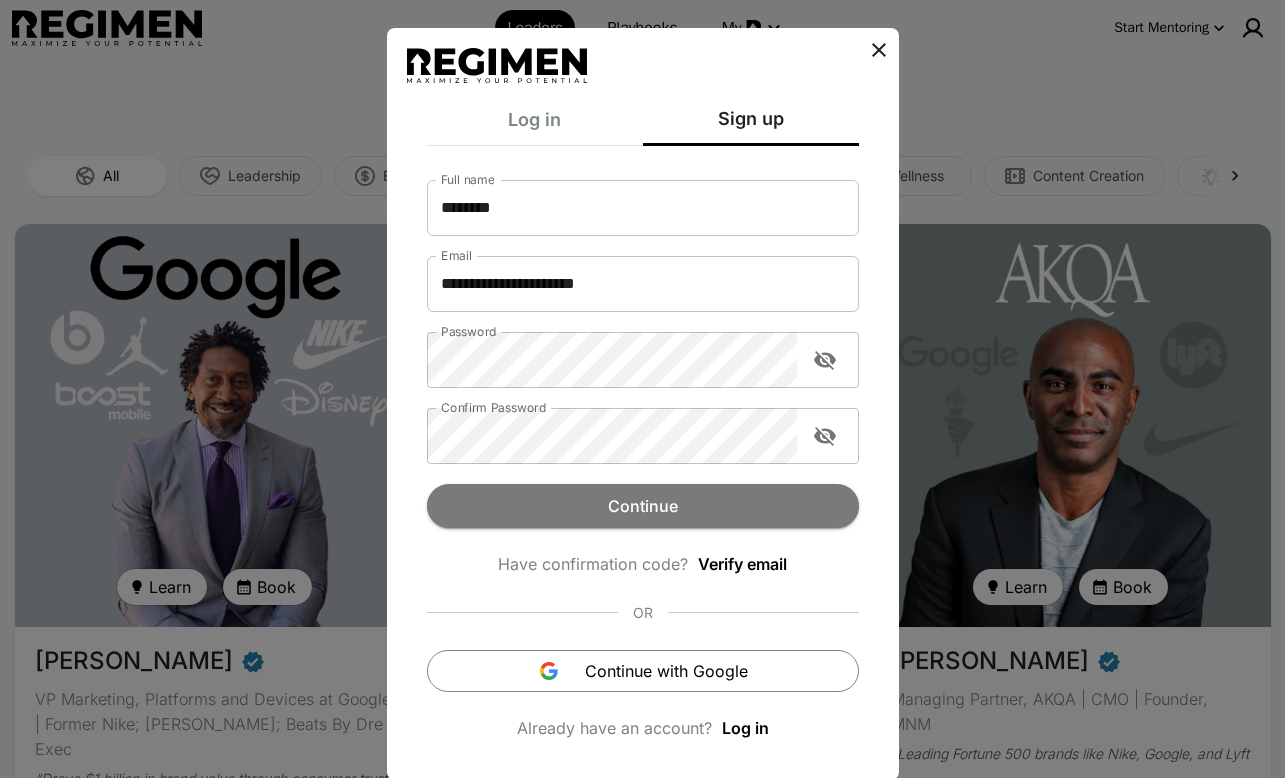 click on "Continue" at bounding box center (643, 506) 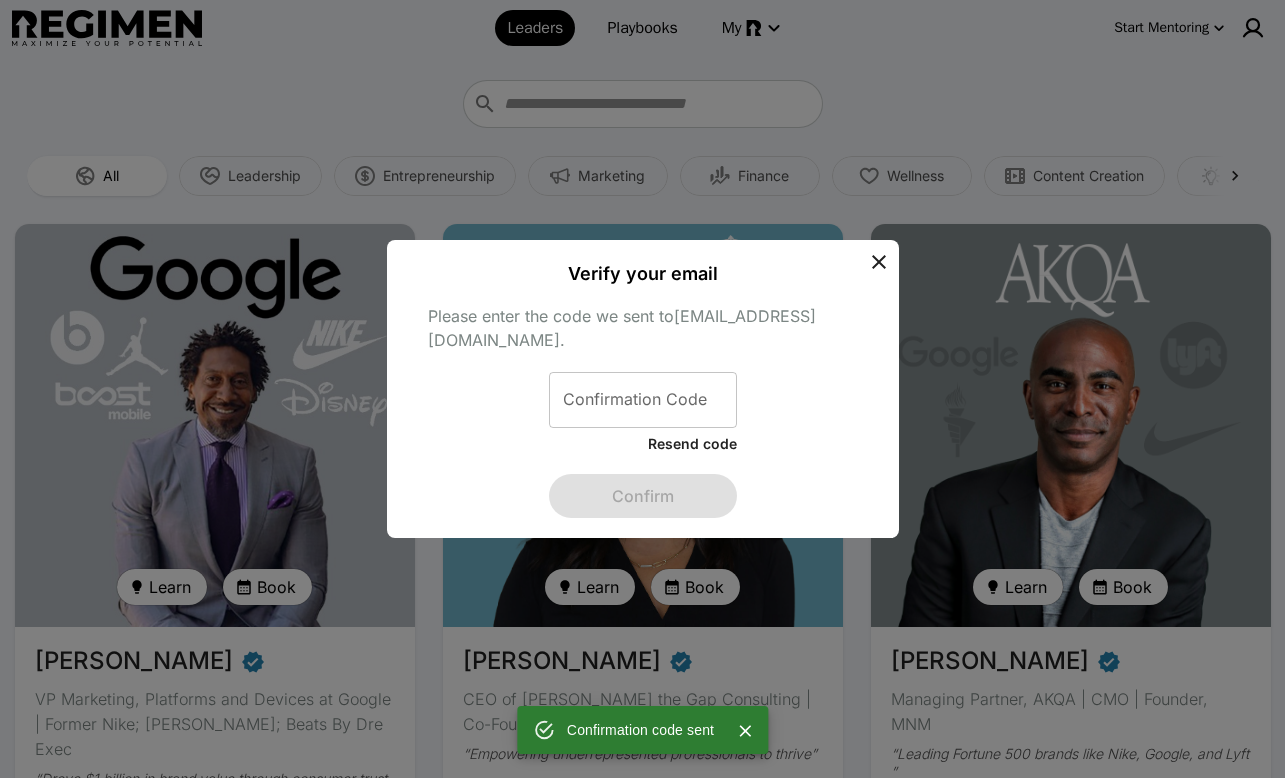 click on "Confirmation Code" at bounding box center (643, 400) 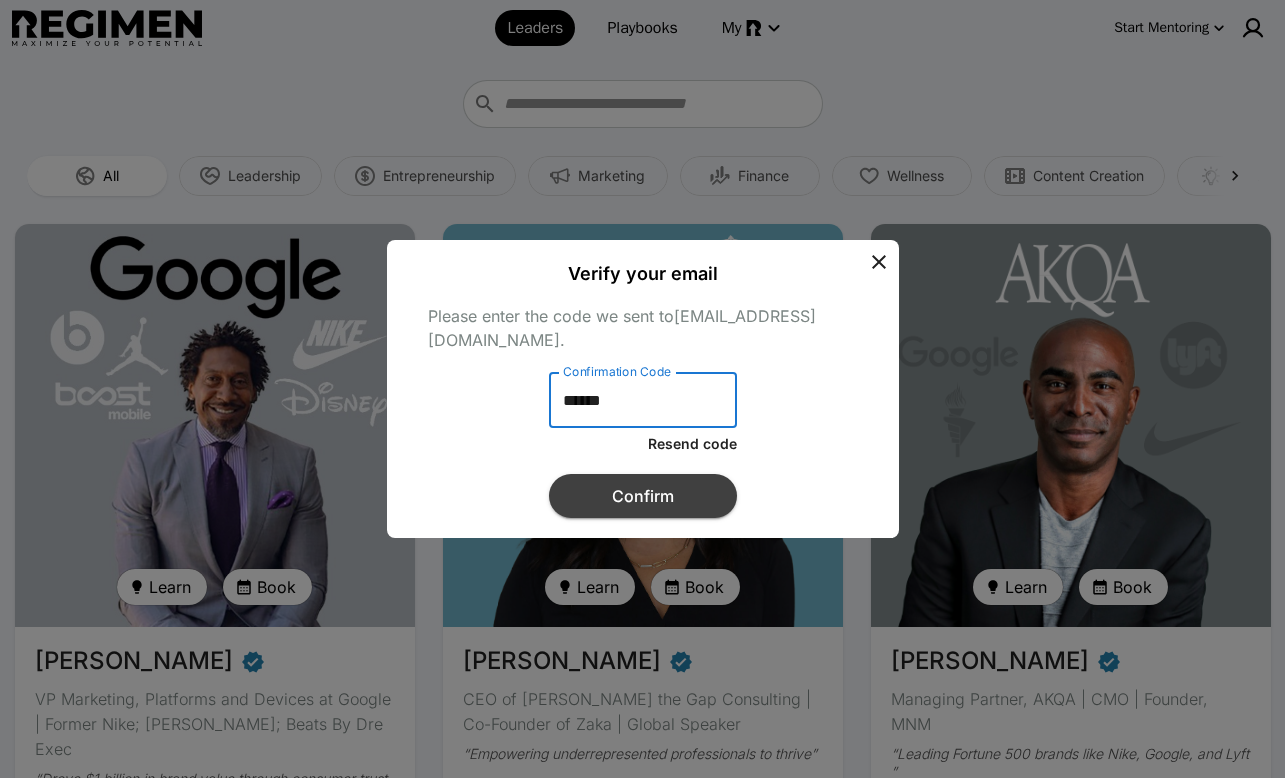 type on "******" 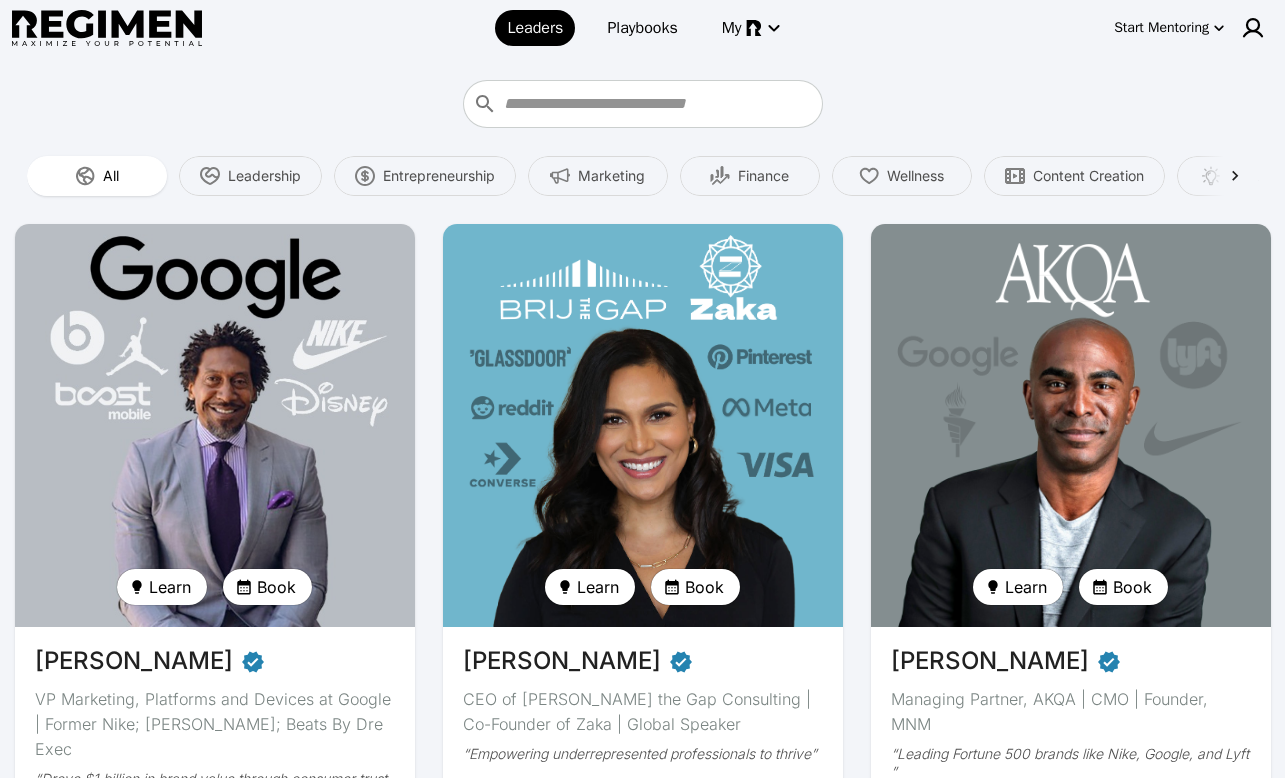click on "Start Mentoring" at bounding box center [1161, 28] 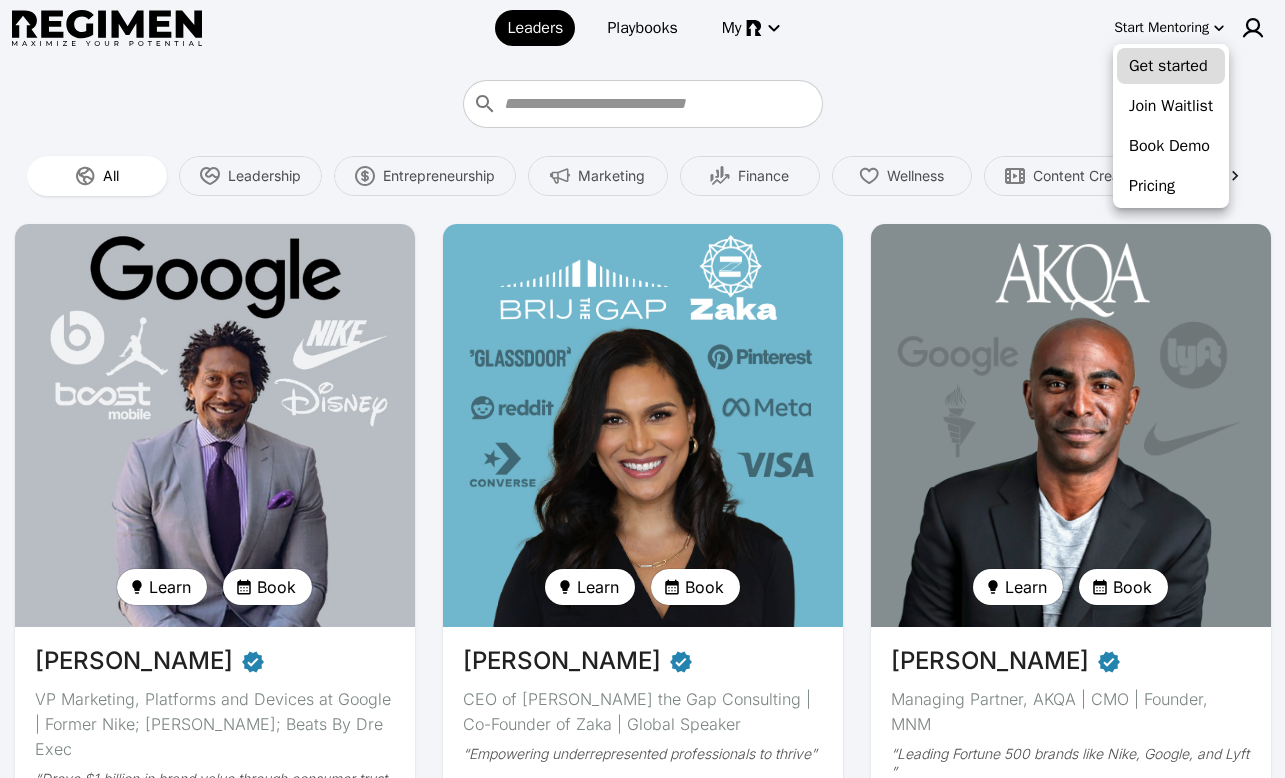 click on "Get started" at bounding box center (1171, 66) 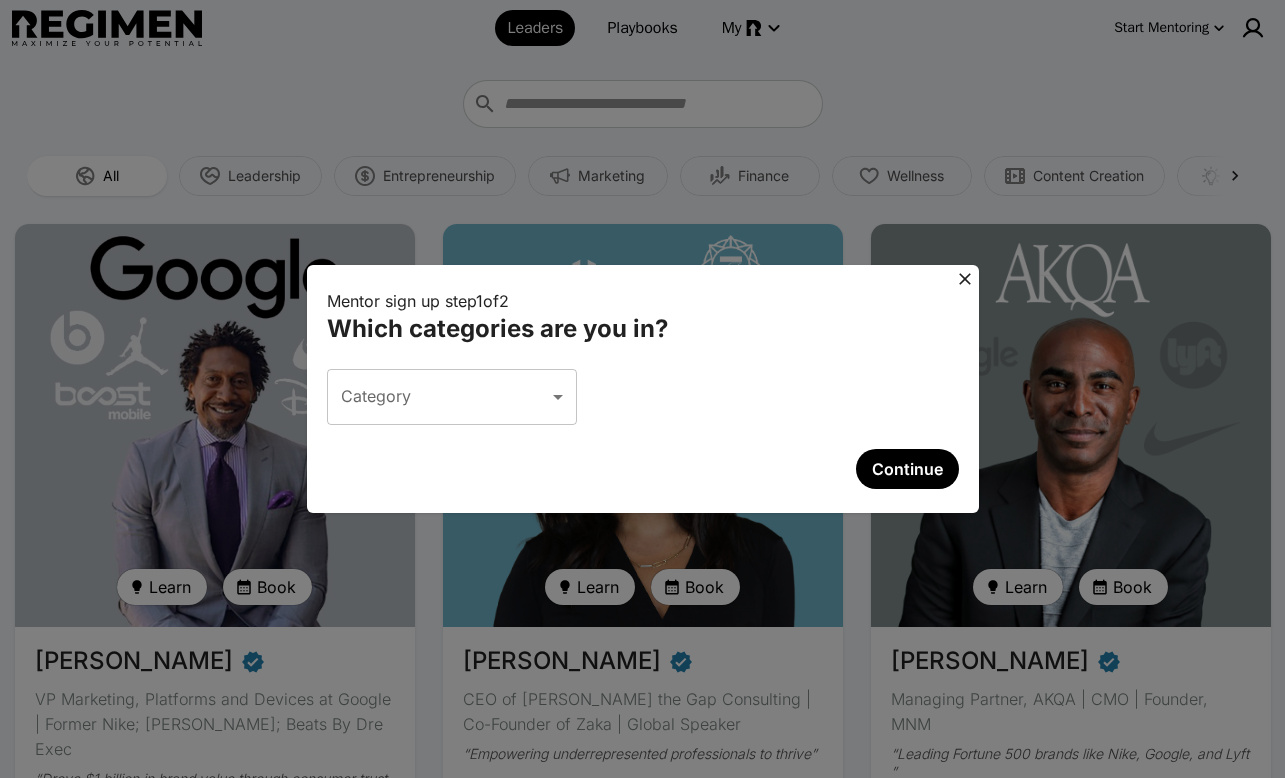 click on "Leaders Playbooks My Start Mentoring All Leadership Entrepreneurship Marketing Finance Wellness Content Creation Creativity Management Negotiation Sales Wealth Entertainment Sports Branding Product All Daryl Butler VP Marketing, Platforms and Devices at Google | Former Nike; Jordan Brand; Beats By Dre Exec “Drove $1 billion in brand value through consumer trust in Nike and Google.” Learn Book Devika Brij CEO of Brij the Gap Consulting | Co-Founder of Zaka | Global Speaker “Empowering underrepresented professionals to thrive” Learn Book Jabari Hearn Managing Partner, AKQA | CMO | Founder, MNM “Leading Fortune 500 brands like Nike, Google, and Lyft ” Learn Book Josh Cole CMO / Marketing Leader / Advisor “Promoted from Ass’t Manager to the youngest VP at Universal Studios Hollywood and led high-performing teams with almost no turnover. I can help you achieve similar outcomes. ” Learn Julien Christian Lutz p.k.a Director X Film Director, Creator, Executive Producer  “Just create” Learn Book" at bounding box center (642, 2881) 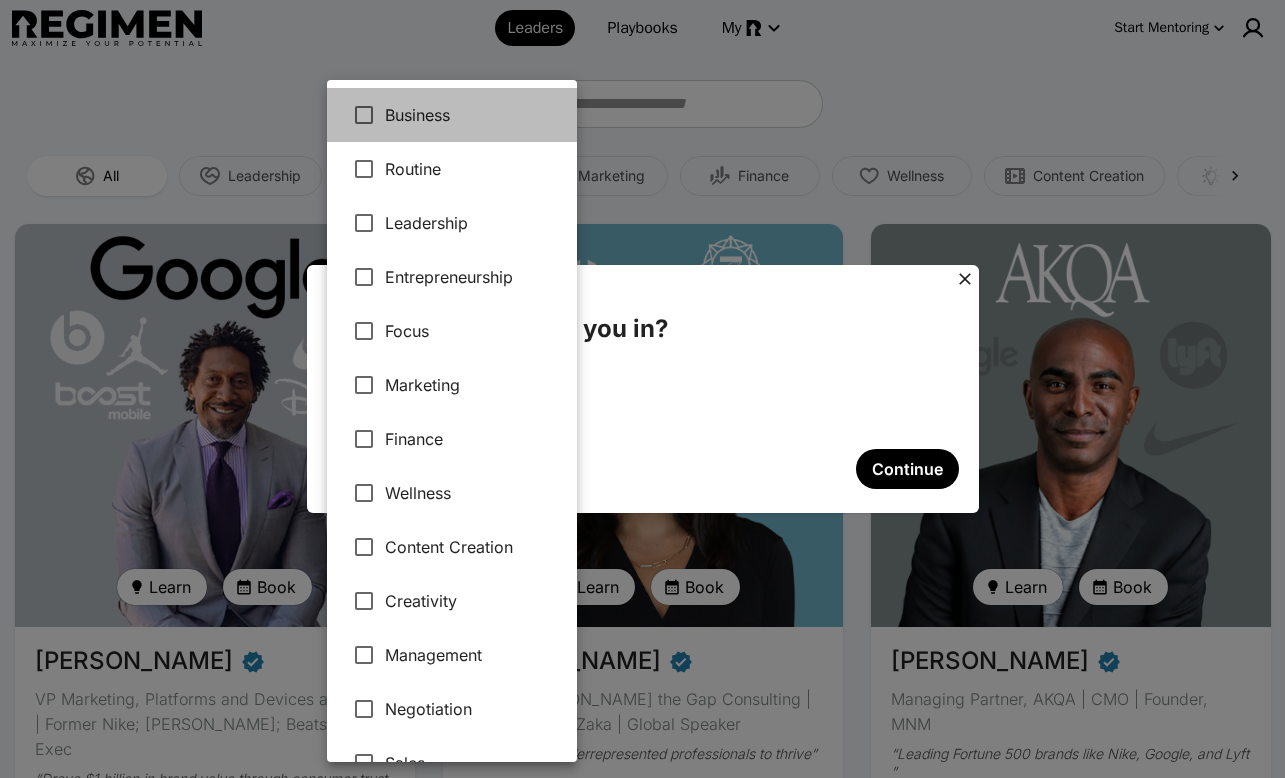 click on "Business" at bounding box center (473, 115) 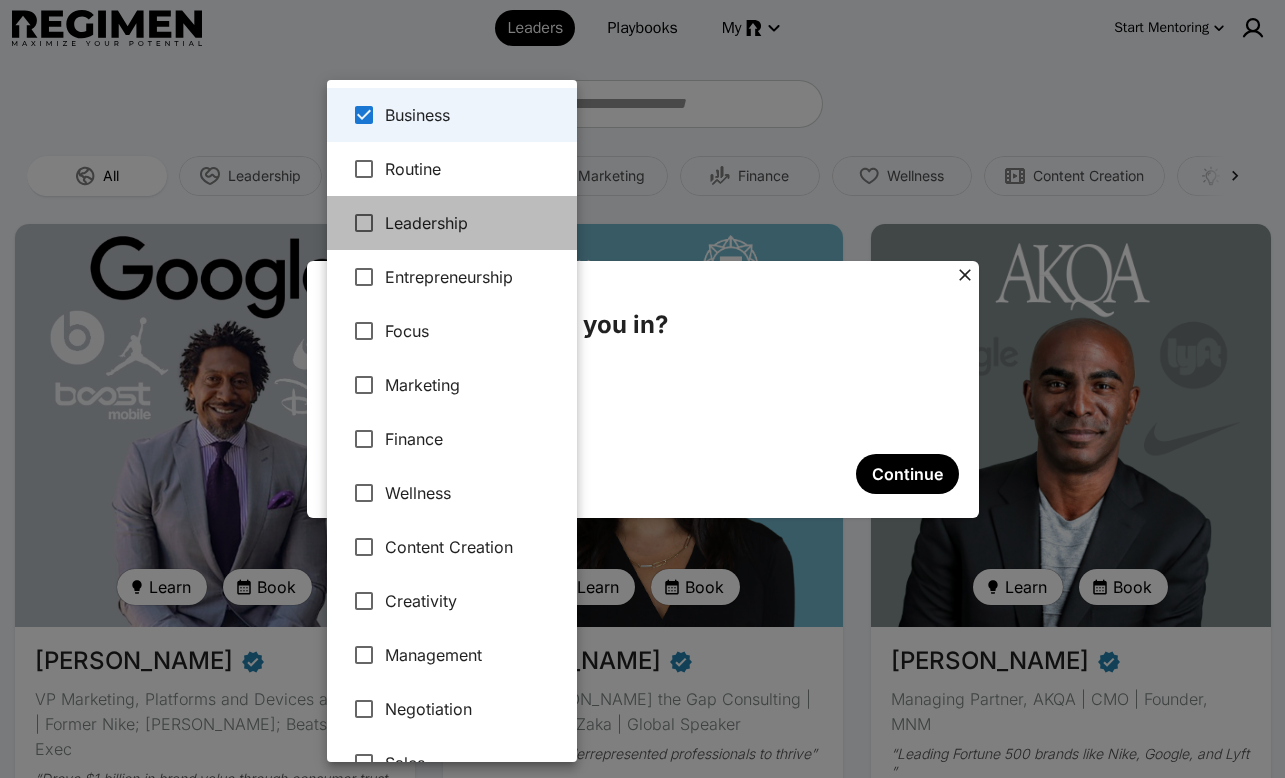 click on "Leadership" at bounding box center (473, 223) 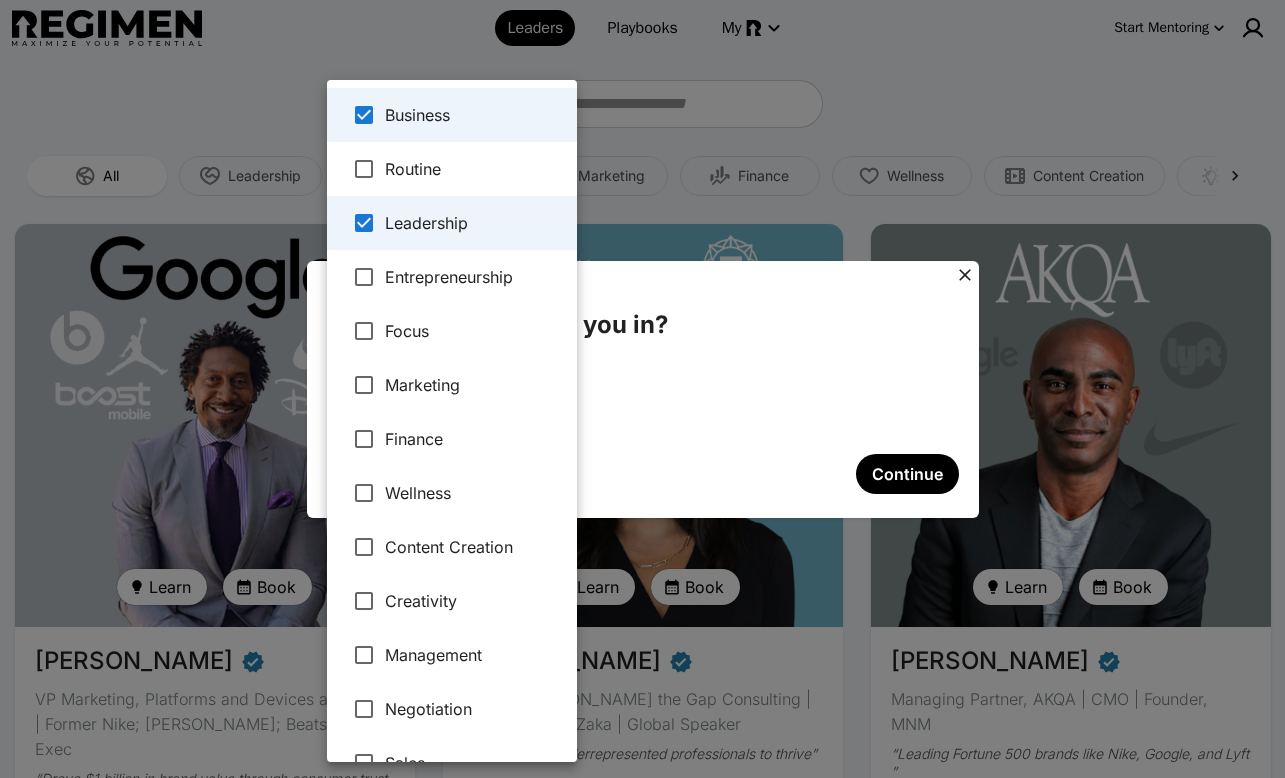 click on "Marketing" at bounding box center (473, 385) 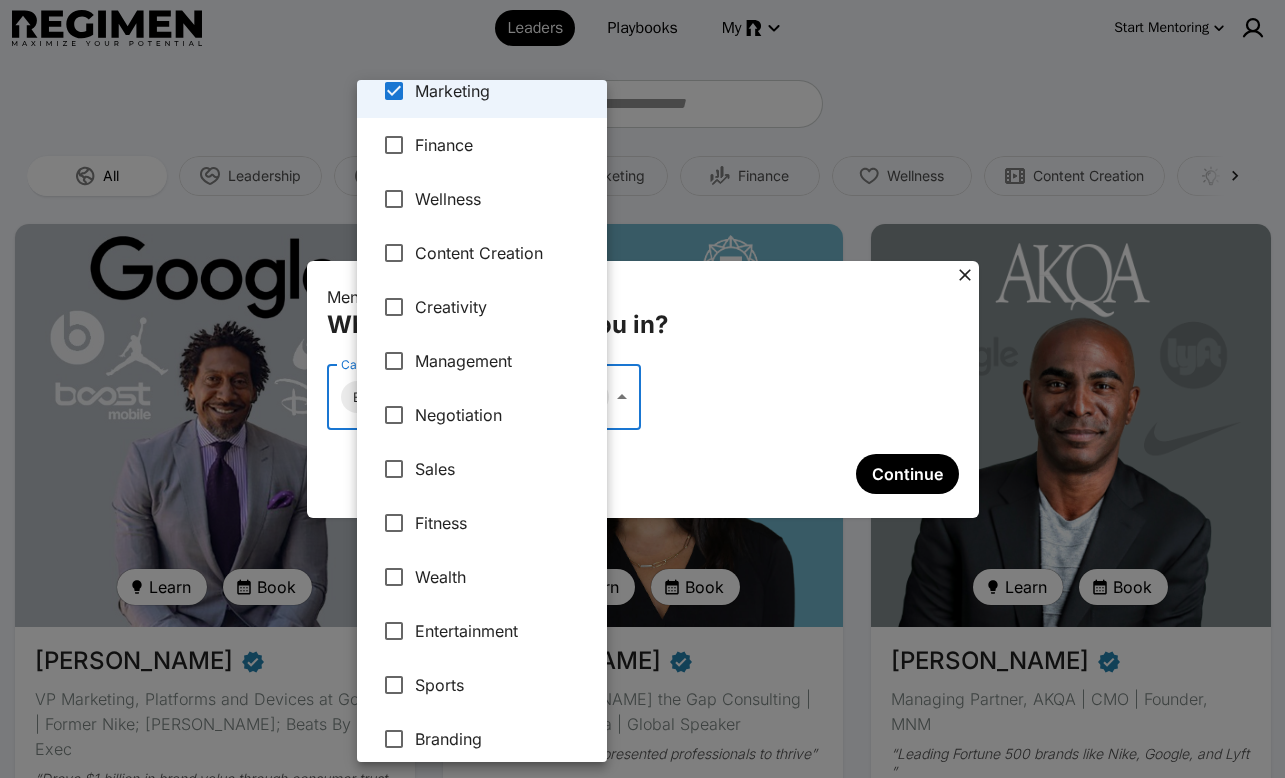 scroll, scrollTop: 321, scrollLeft: 0, axis: vertical 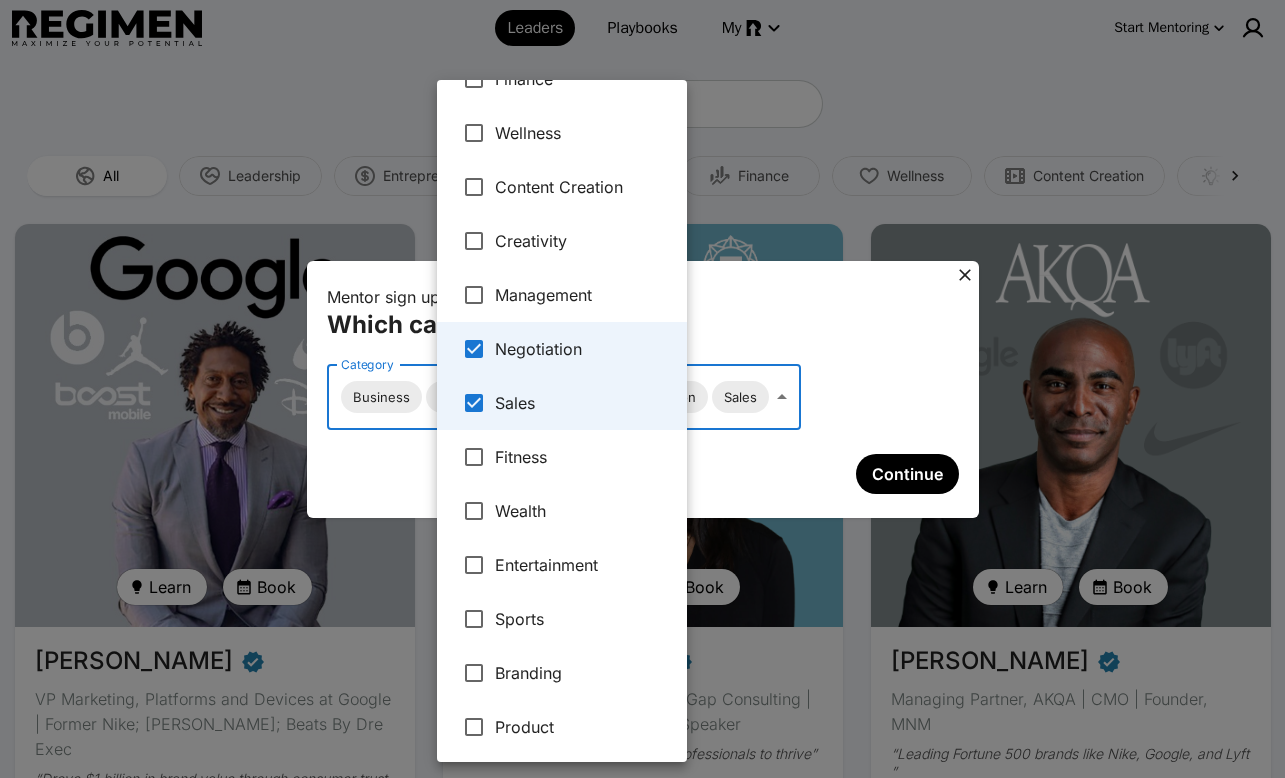 click on "Entertainment" at bounding box center (583, 565) 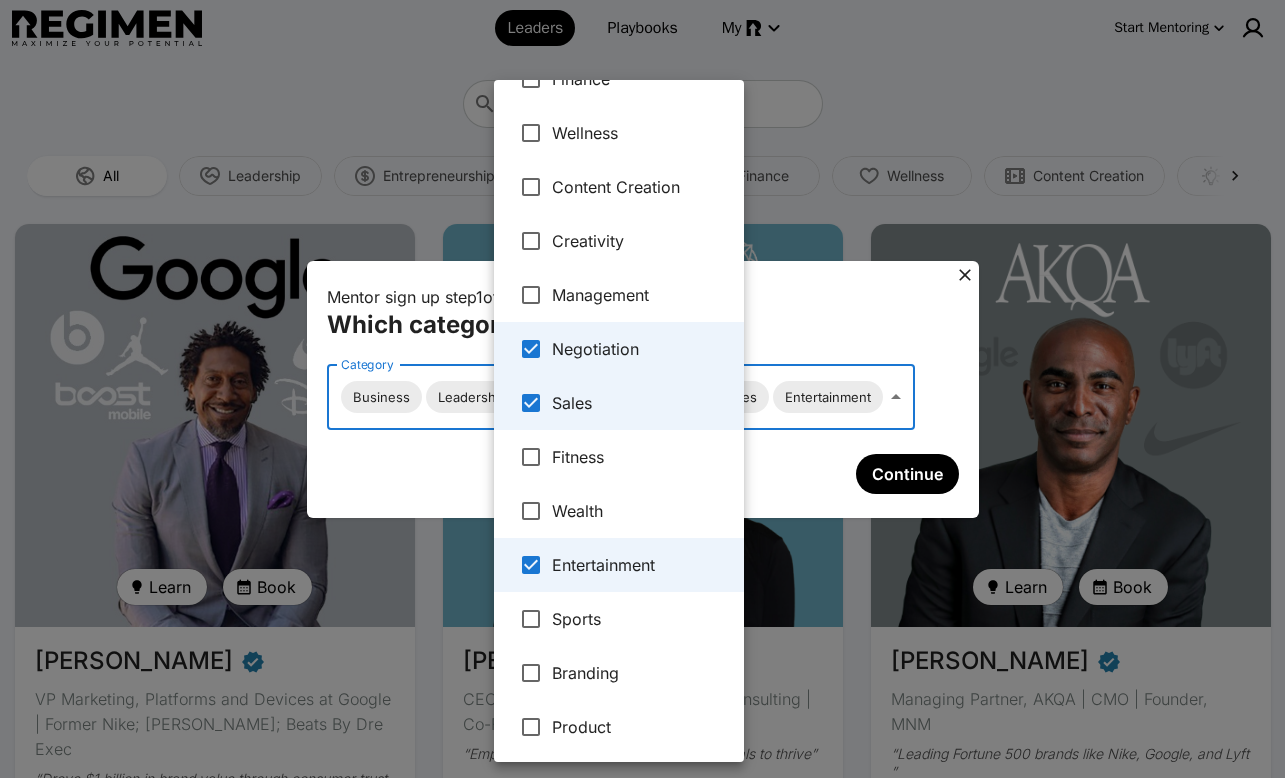 click at bounding box center [642, 389] 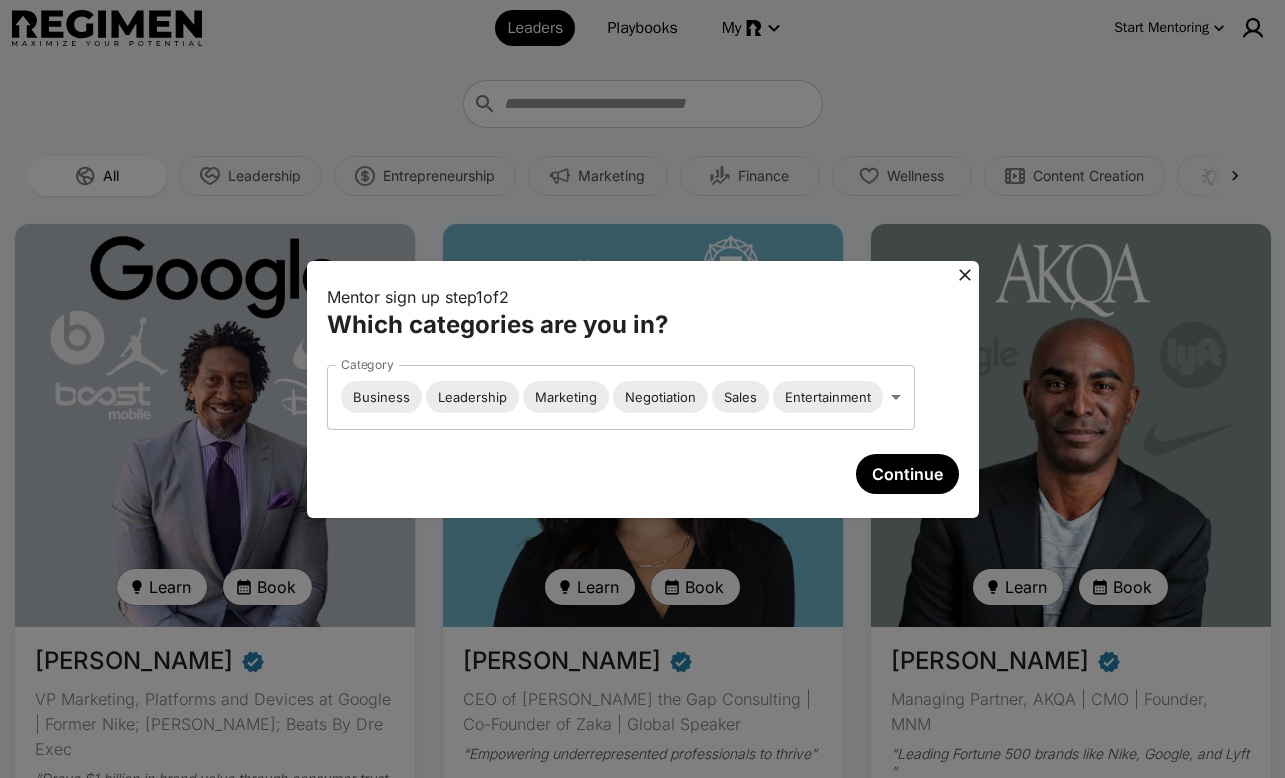 click on "Continue" at bounding box center (907, 474) 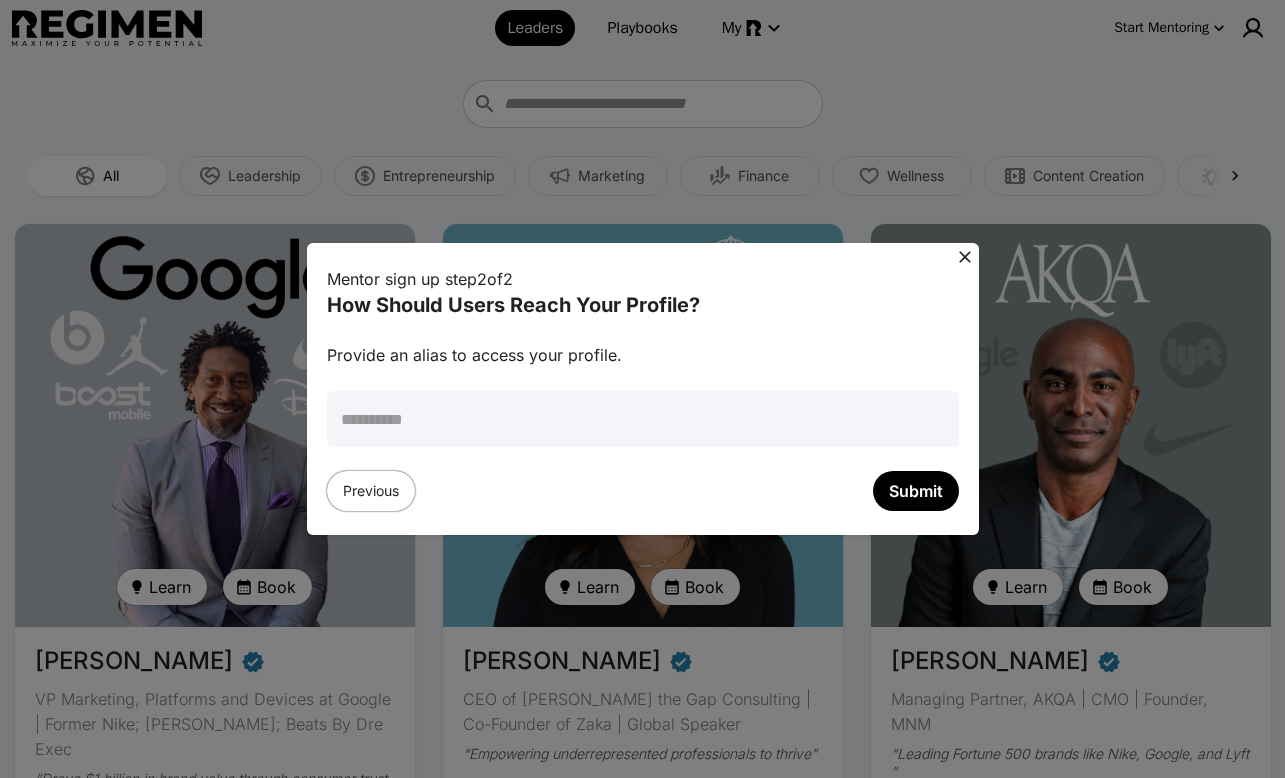 click at bounding box center (643, 419) 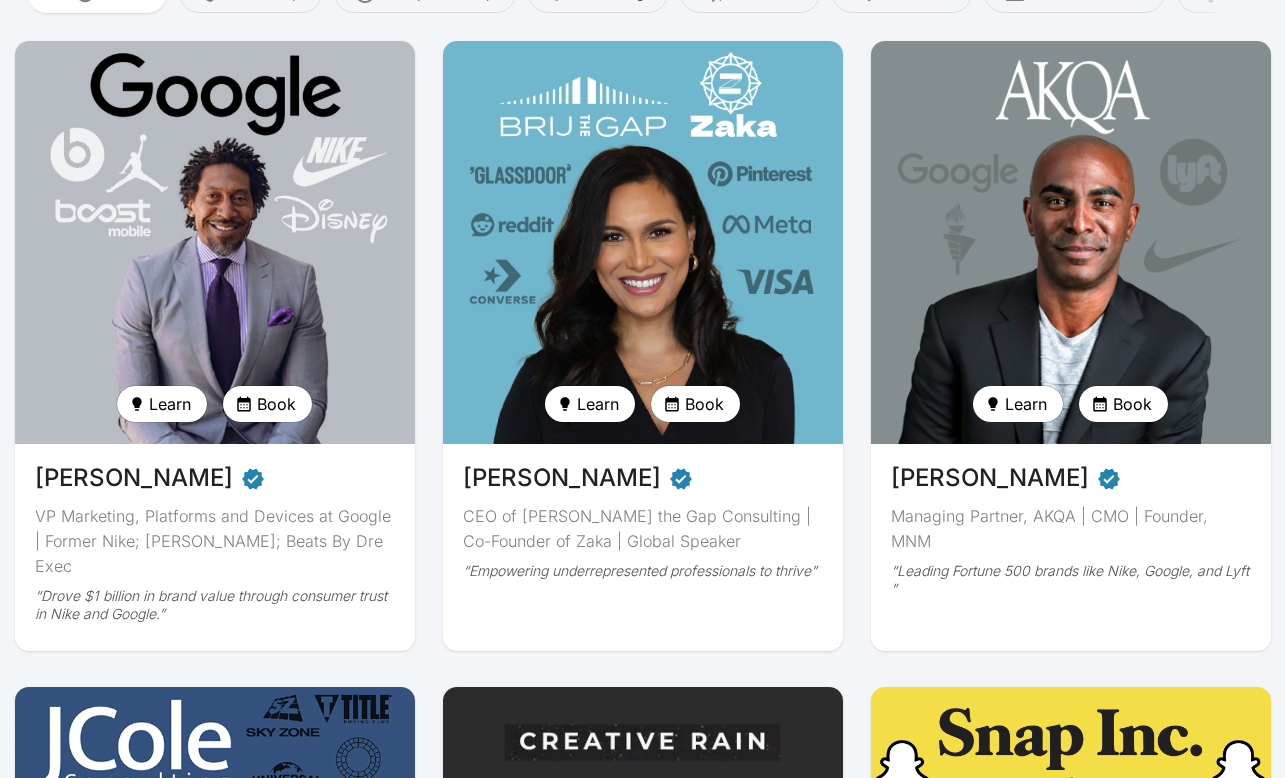 scroll, scrollTop: 0, scrollLeft: 0, axis: both 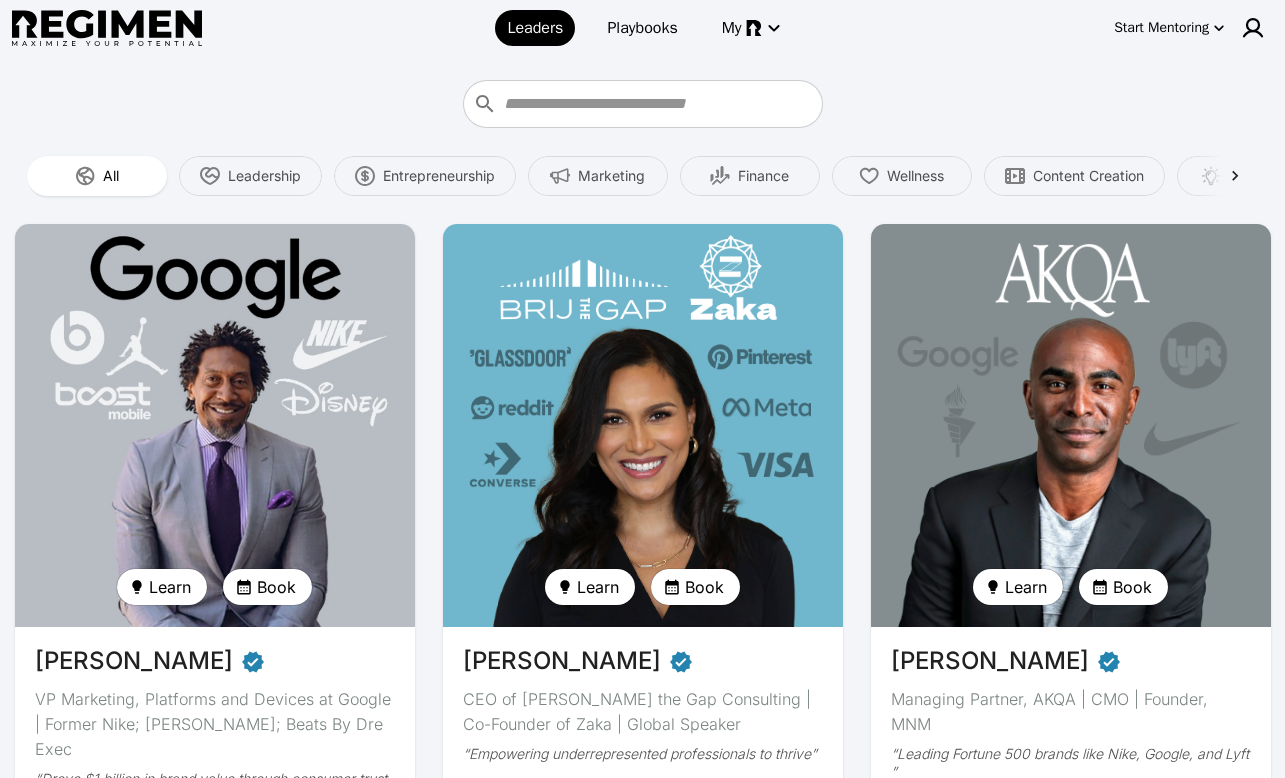 click on "Start Mentoring" at bounding box center (1161, 28) 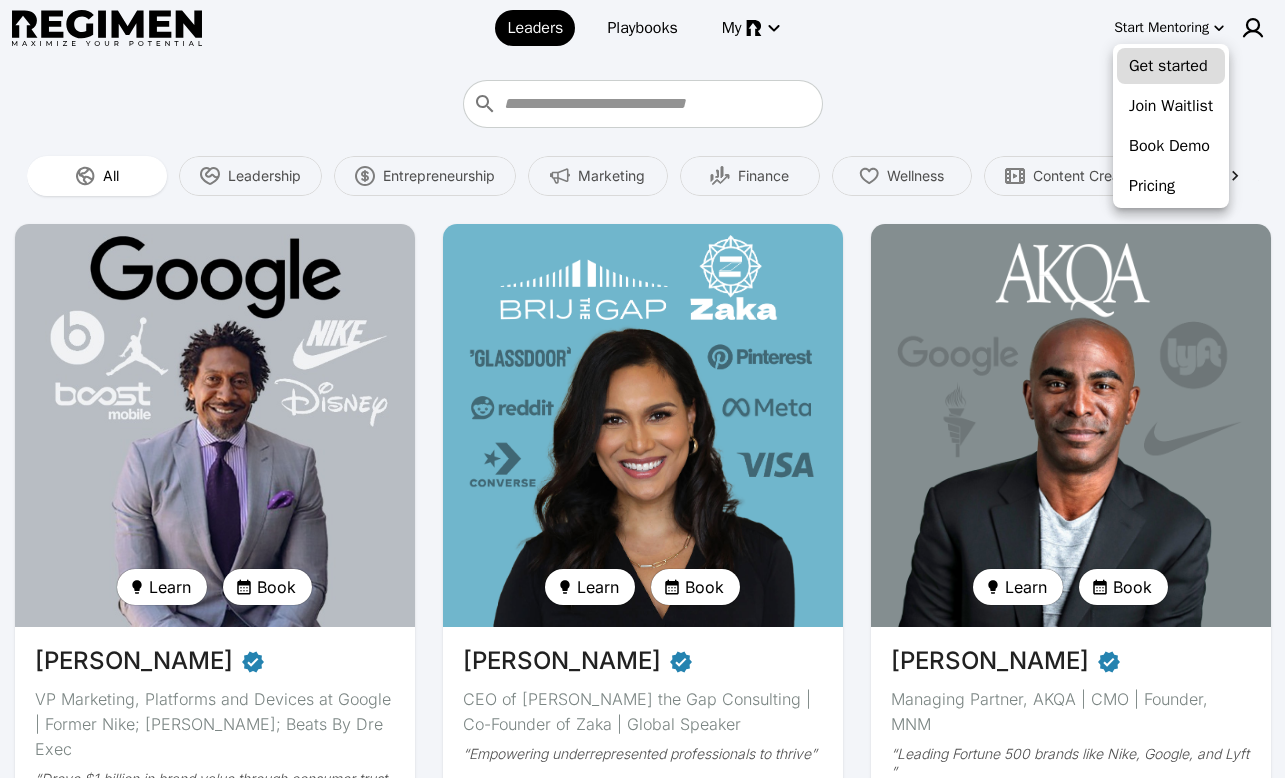 click on "Get started" at bounding box center (1171, 66) 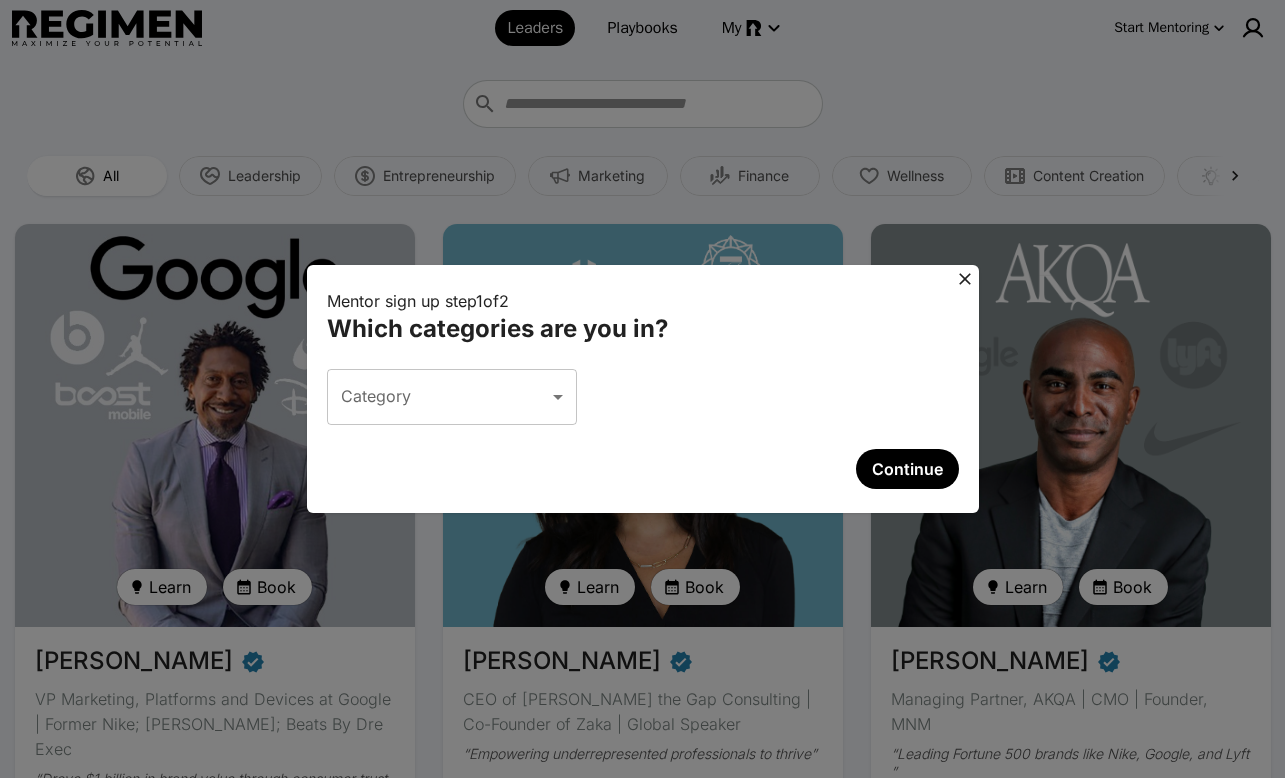 click on "Leaders Playbooks My Start Mentoring All Leadership Entrepreneurship Marketing Finance Wellness Content Creation Creativity Management Negotiation Sales Wealth Entertainment Sports Branding Product All Daryl Butler VP Marketing, Platforms and Devices at Google | Former Nike; Jordan Brand; Beats By Dre Exec “Drove $1 billion in brand value through consumer trust in Nike and Google.” Learn Book Devika Brij CEO of Brij the Gap Consulting | Co-Founder of Zaka | Global Speaker “Empowering underrepresented professionals to thrive” Learn Book Jabari Hearn Managing Partner, AKQA | CMO | Founder, MNM “Leading Fortune 500 brands like Nike, Google, and Lyft ” Learn Book Josh Cole CMO / Marketing Leader / Advisor “Promoted from Ass’t Manager to the youngest VP at Universal Studios Hollywood and led high-performing teams with almost no turnover. I can help you achieve similar outcomes. ” Learn Julien Christian Lutz p.k.a Director X Film Director, Creator, Executive Producer  “Just create” Learn Book" at bounding box center [642, 2881] 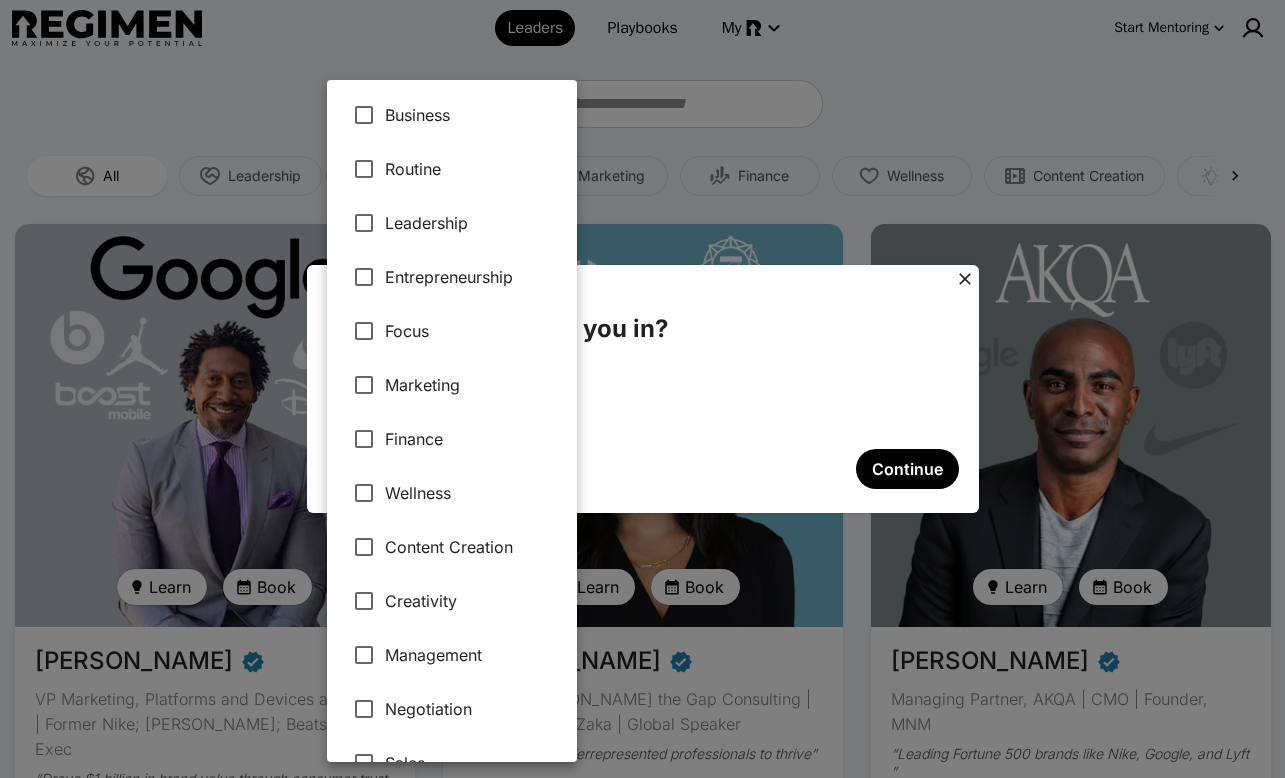 click at bounding box center (642, 389) 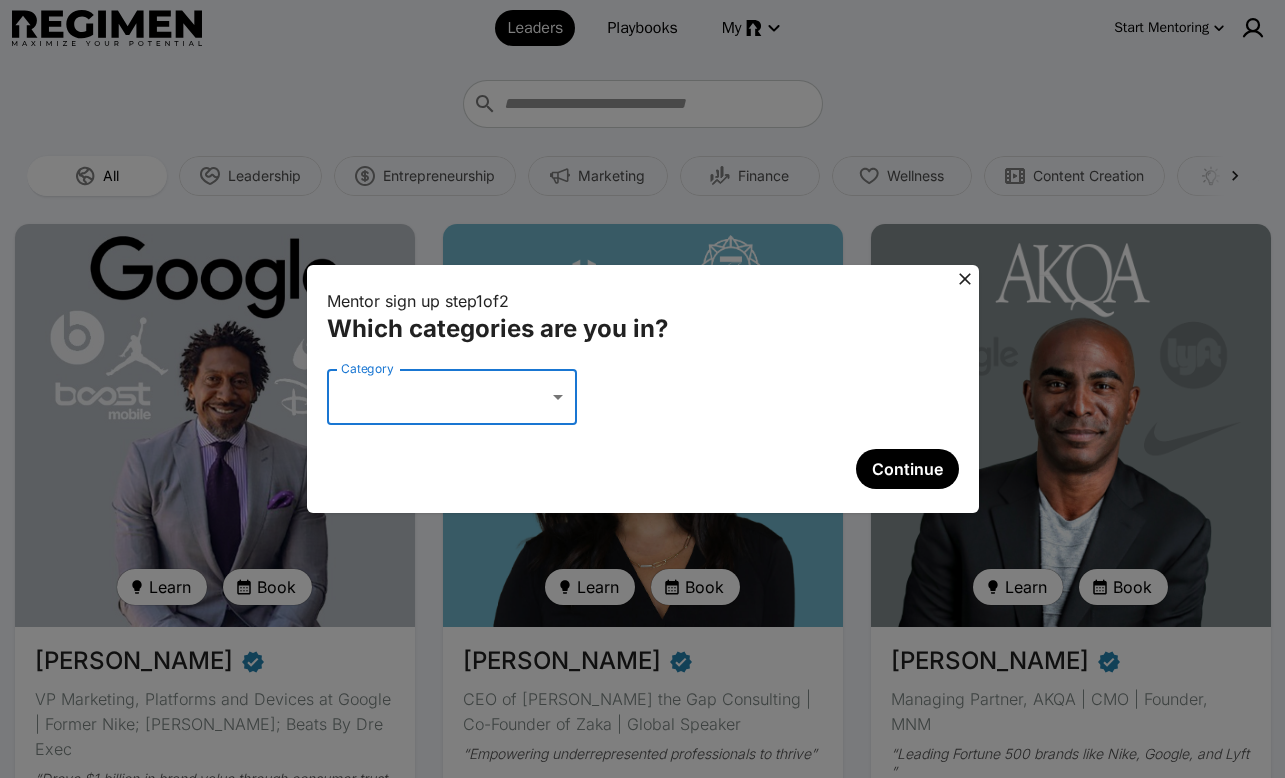 click on "Mentor sign up step  1  of  2 Which categories are you in? Category ​ Category Continue" at bounding box center [642, 389] 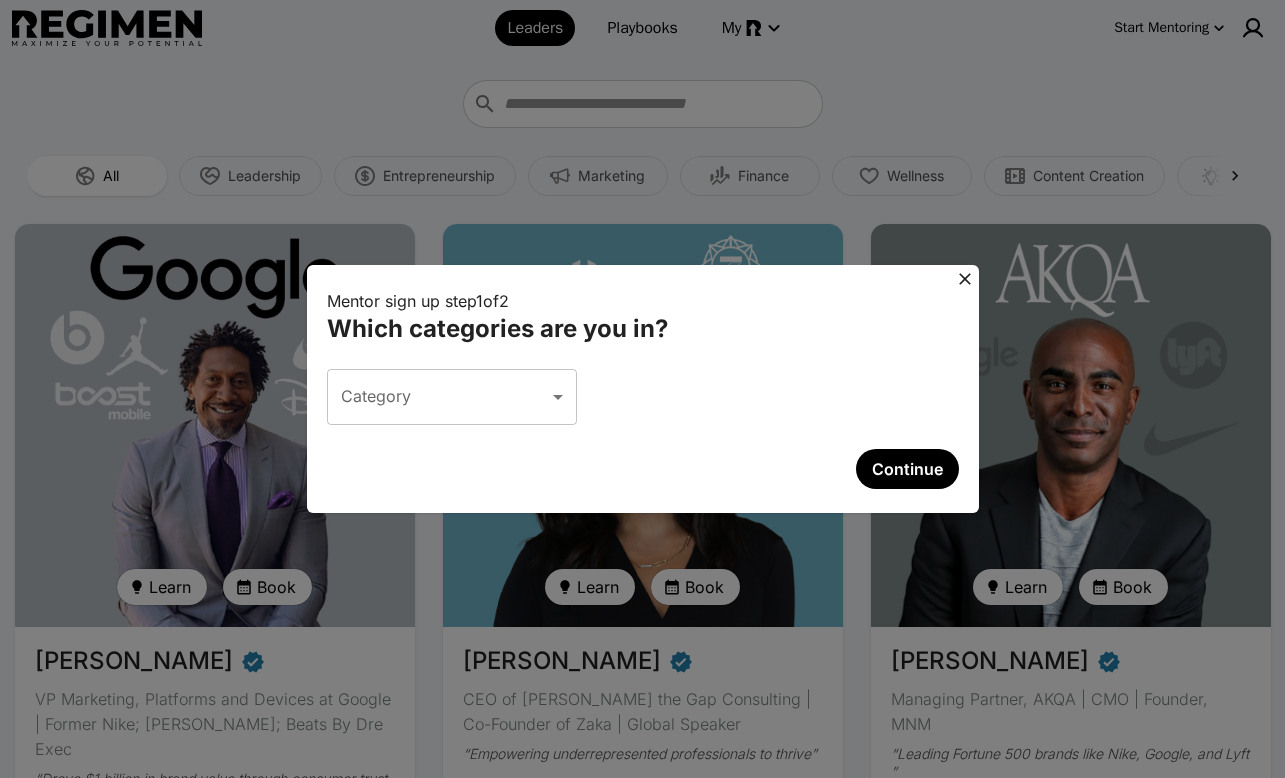 click on "Mentor sign up step  1  of  2 Which categories are you in? Category ​ Category Continue" at bounding box center (642, 389) 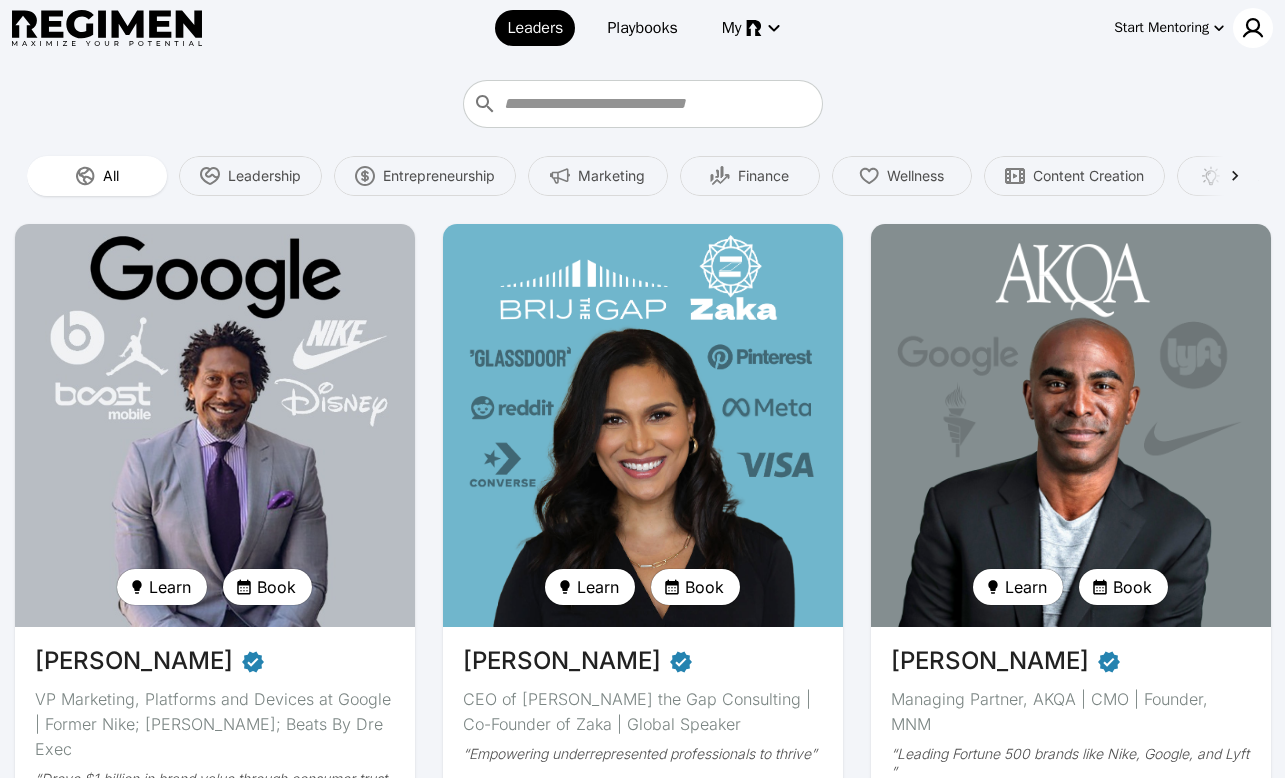 click at bounding box center (1253, 28) 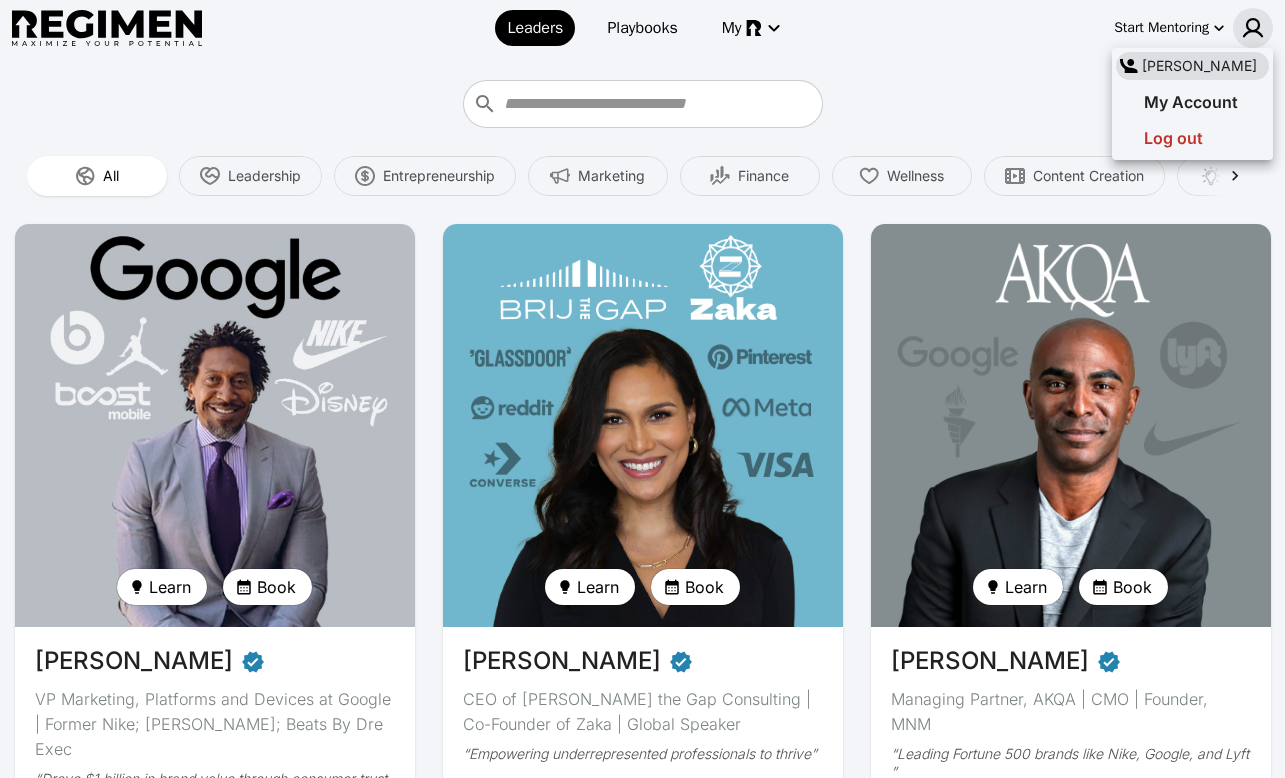 click at bounding box center (642, 389) 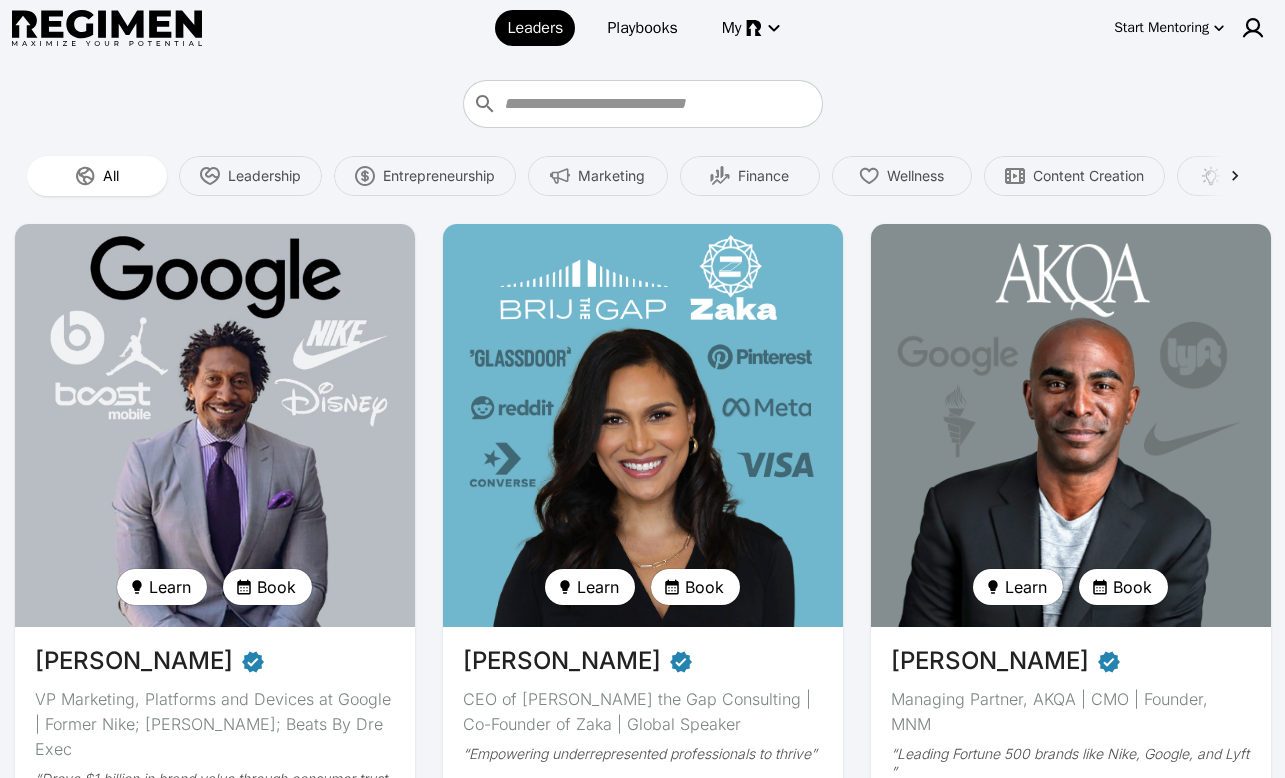 click on "Start Mentoring" at bounding box center [1161, 28] 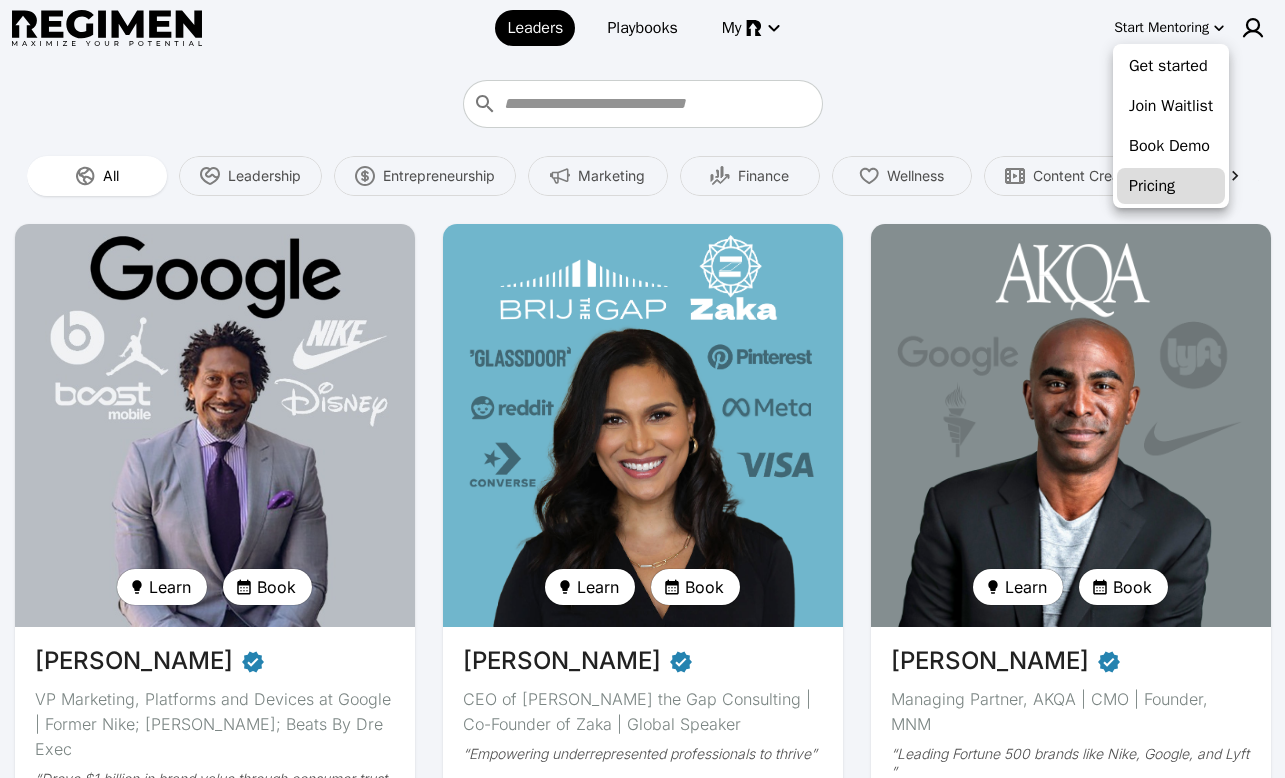 click on "Pricing" at bounding box center (1171, 186) 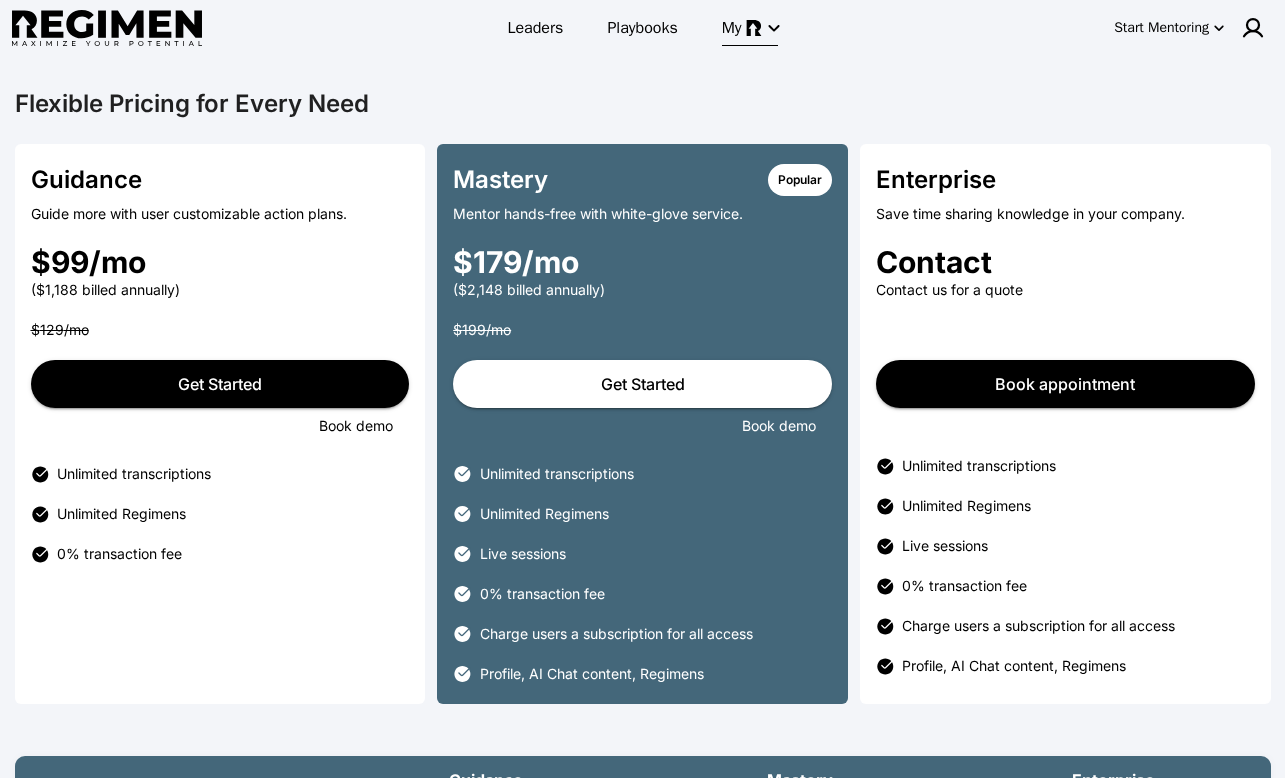 click 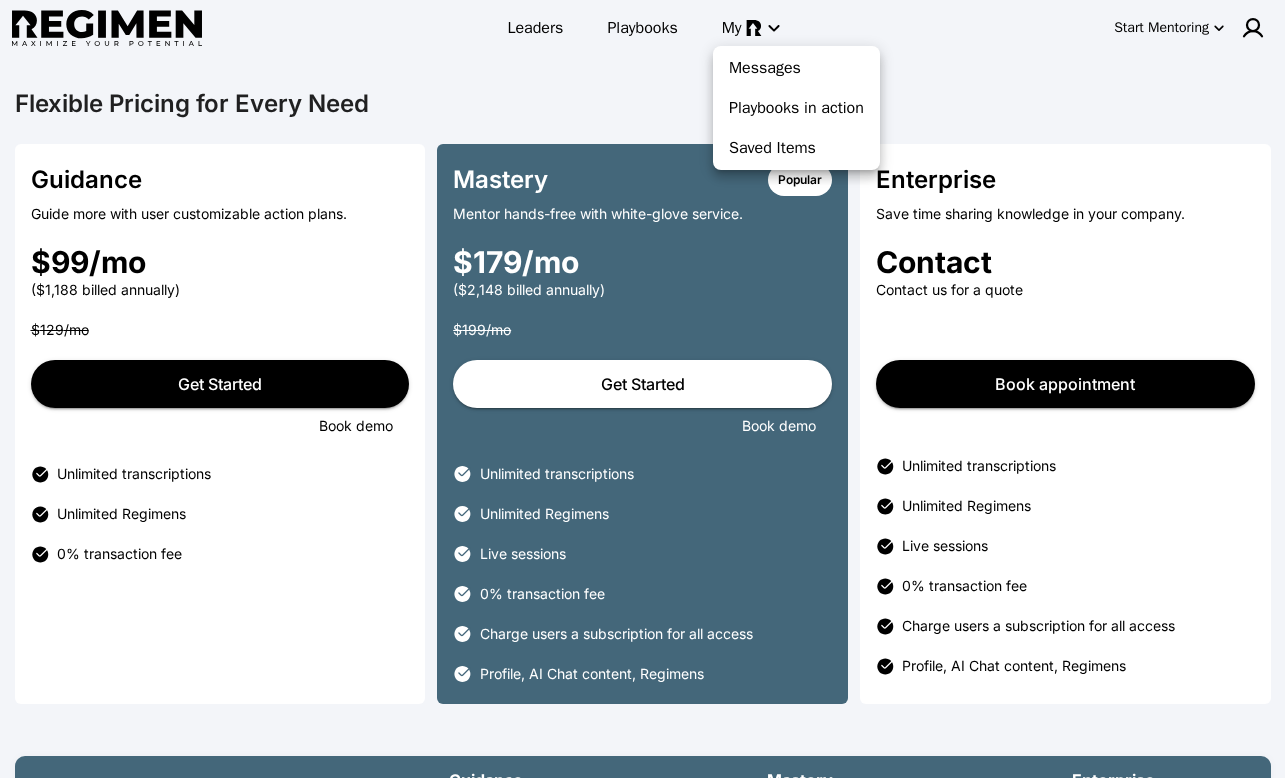 click at bounding box center (642, 389) 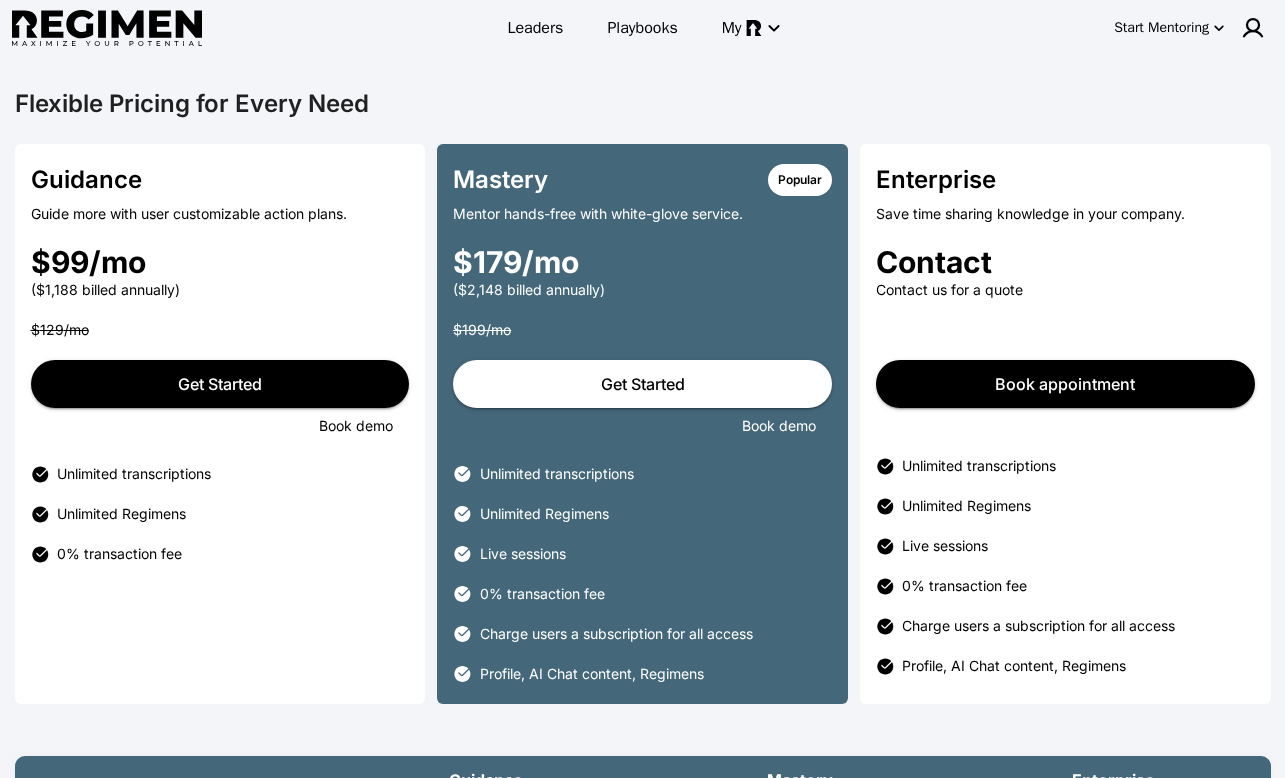 click on "Start Mentoring" at bounding box center (1161, 28) 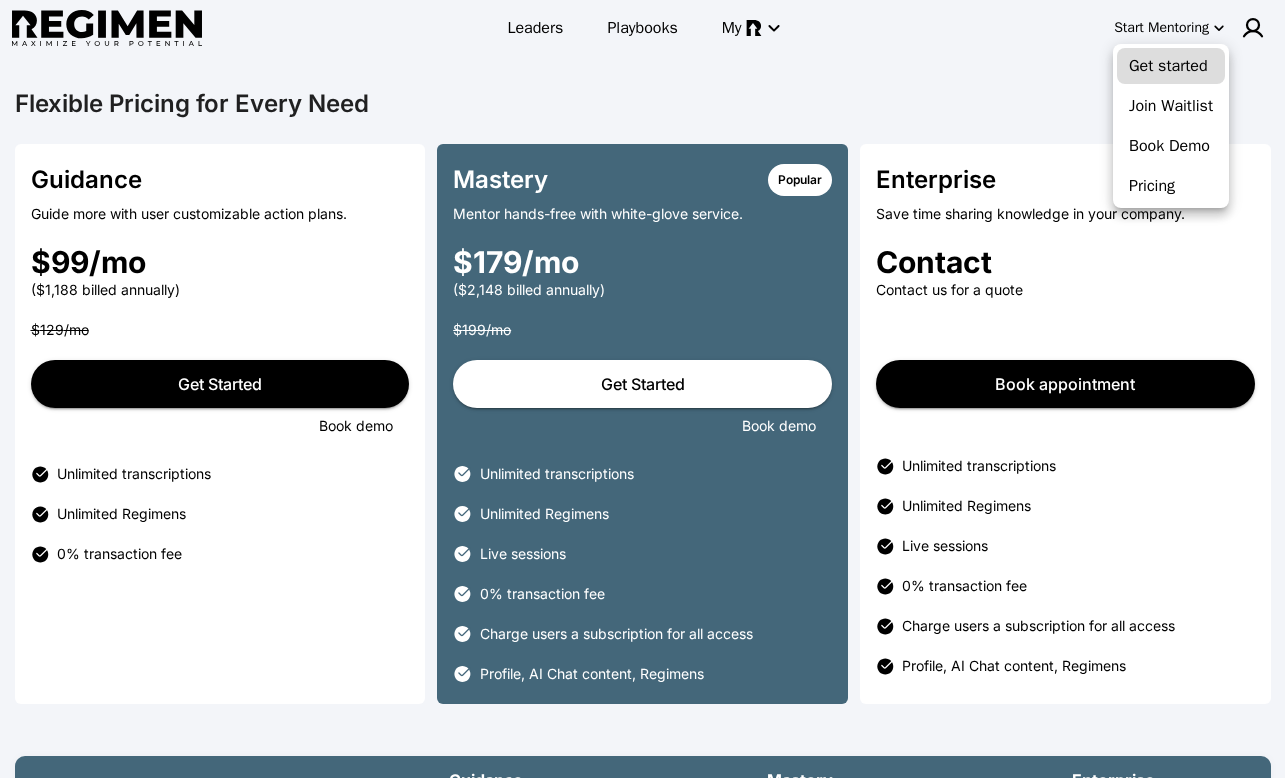 click on "Get started" at bounding box center (1171, 66) 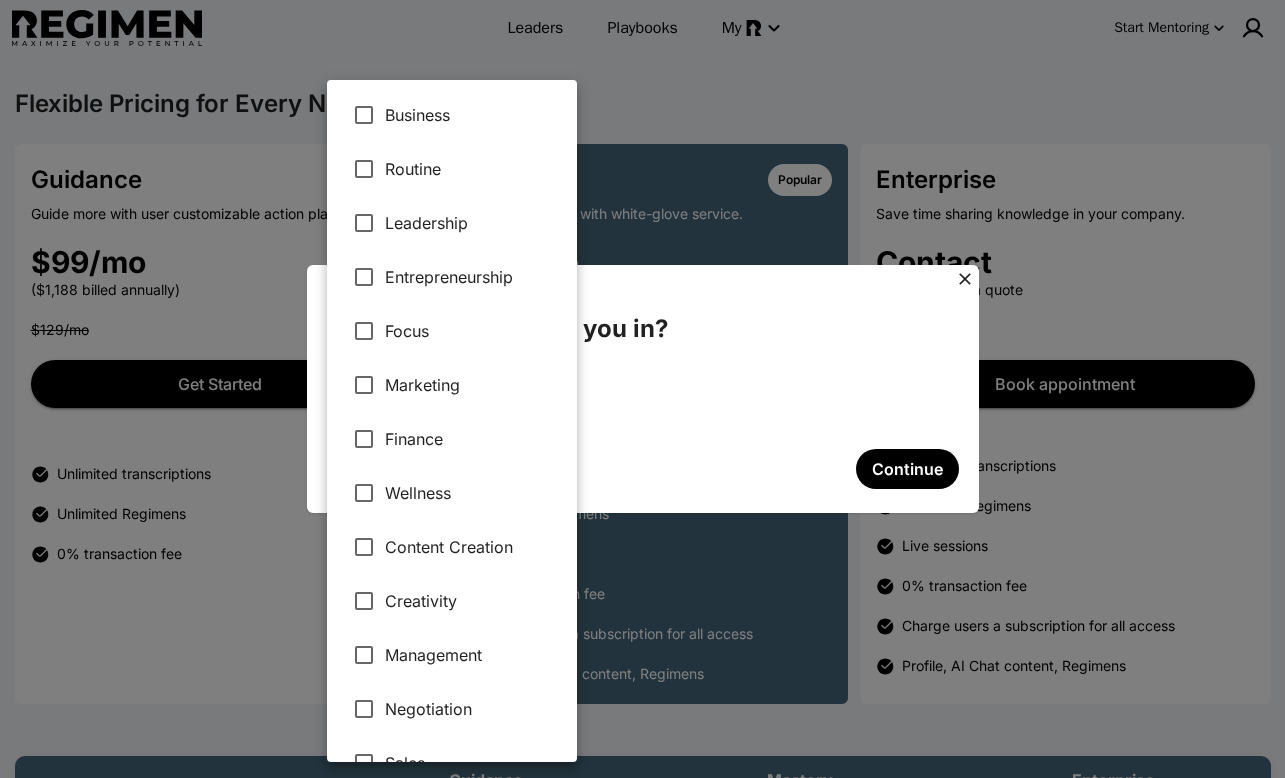 click on "Leaders Playbooks My Start Mentoring Flexible Pricing for Every Need Guidance Guide more with user customizable action plans. $99/mo ($1,188 billed annually) $ 129 /mo Get Started Book demo Unlimited transcriptions Unlimited Regimens 0% transaction fee Mastery Popular Mentor hands-free with white-glove service. $179/mo ($2,148 billed annually) $ 199 /mo Get Started Book demo Unlimited transcriptions Unlimited Regimens Live sessions 0% transaction fee Charge users a subscription for all access Profile, AI Chat content, Regimens Enterprise Save time sharing knowledge in your company. Contact Contact us for a quote   Book appointment Unlimited transcriptions Unlimited Regimens Live sessions 0% transaction fee Charge users a subscription for all access Profile, AI Chat content, Regimens Guidance Guide more with user customizable action plans. $99/mo ($1,188 billed annually) $ 129 /mo Get Started Book demo Unlimited transcriptions Unlimited Regimens 0% transaction fee Mastery Popular $179/mo $ 199 /mo Get Started" at bounding box center [642, 915] 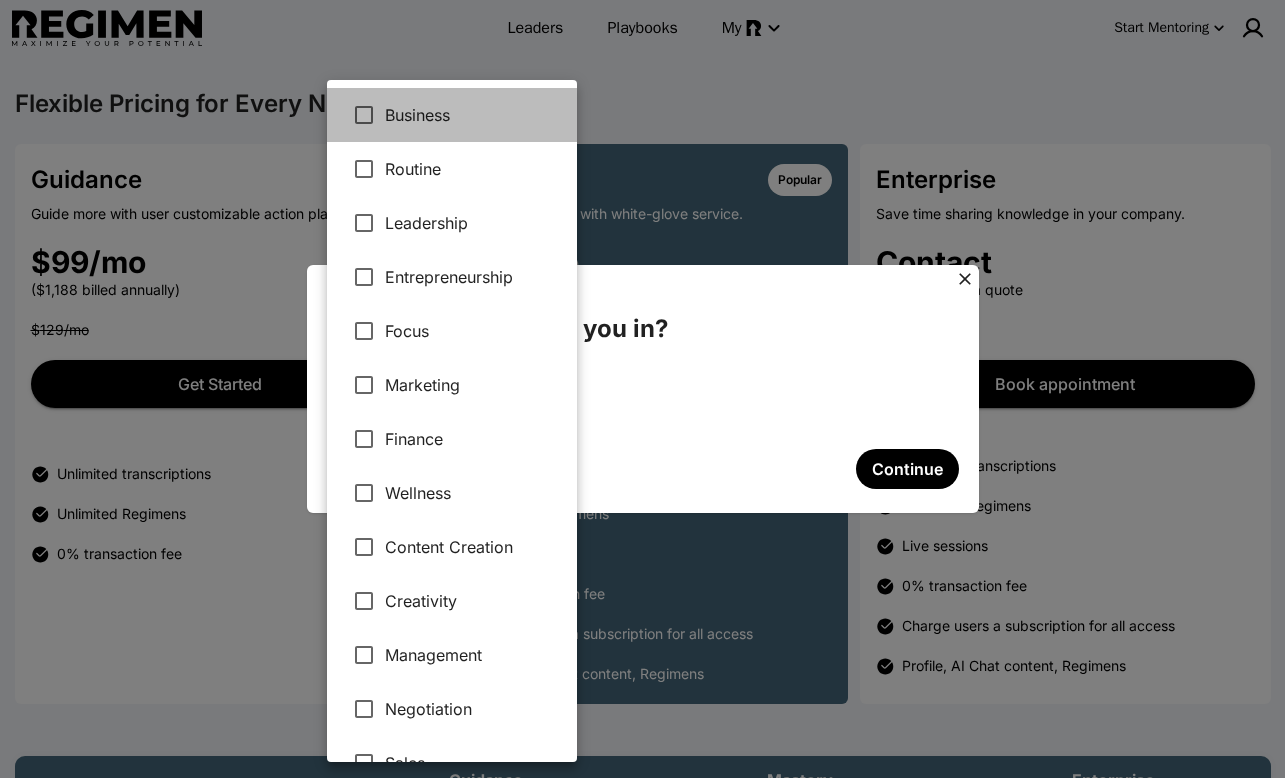 click on "Business" at bounding box center [473, 115] 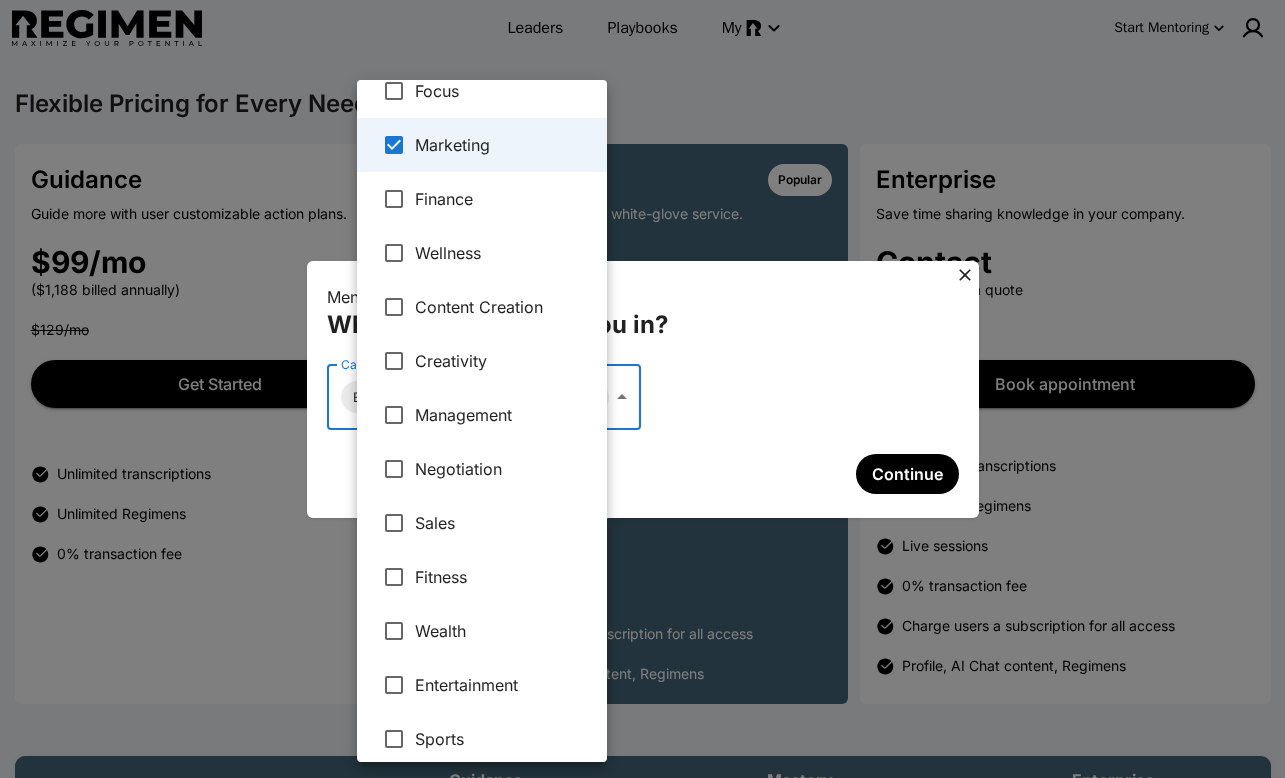 scroll, scrollTop: 242, scrollLeft: 0, axis: vertical 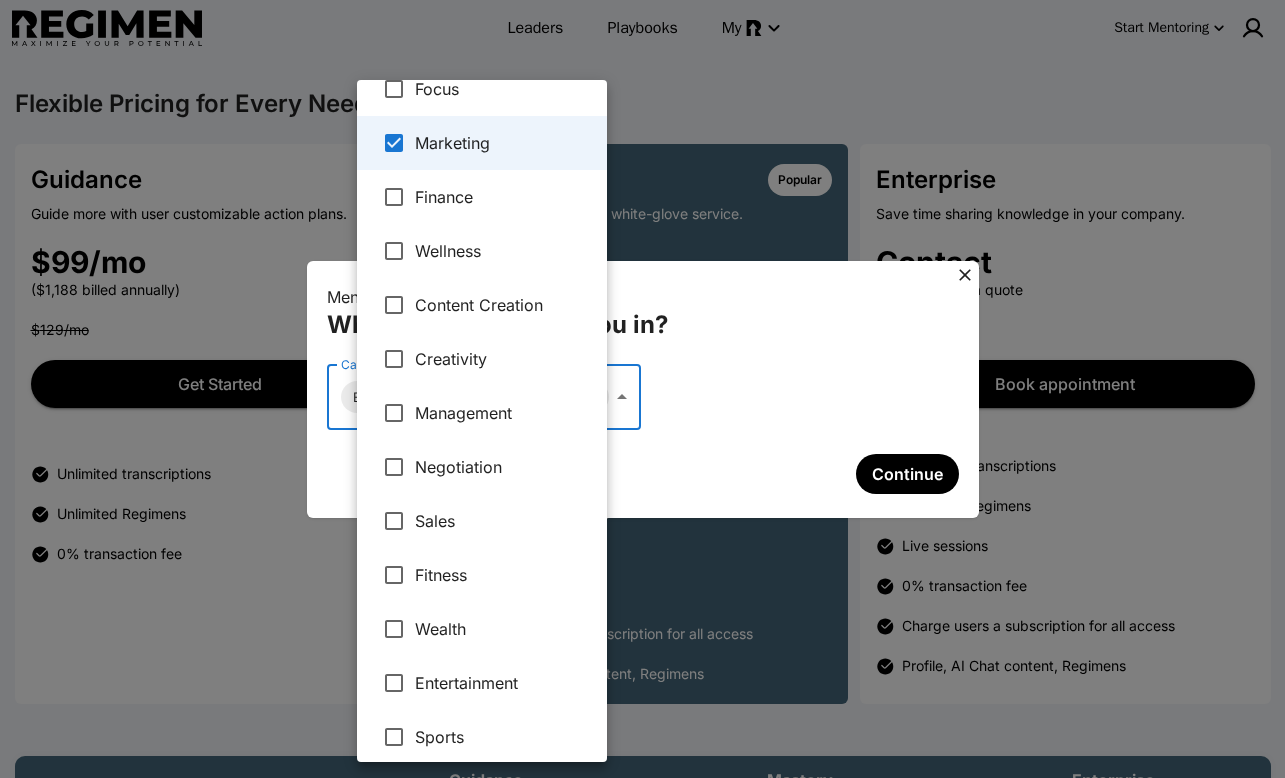 click on "Management" at bounding box center [503, 413] 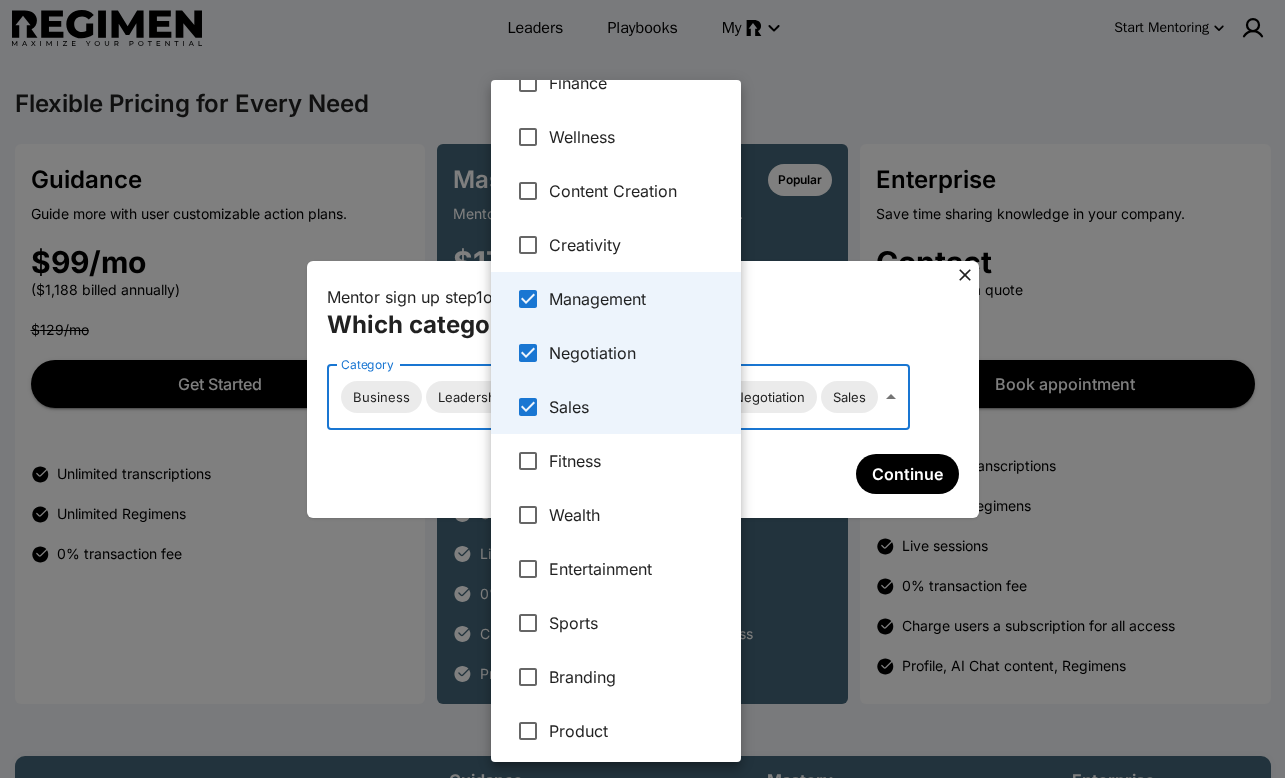 scroll, scrollTop: 360, scrollLeft: 0, axis: vertical 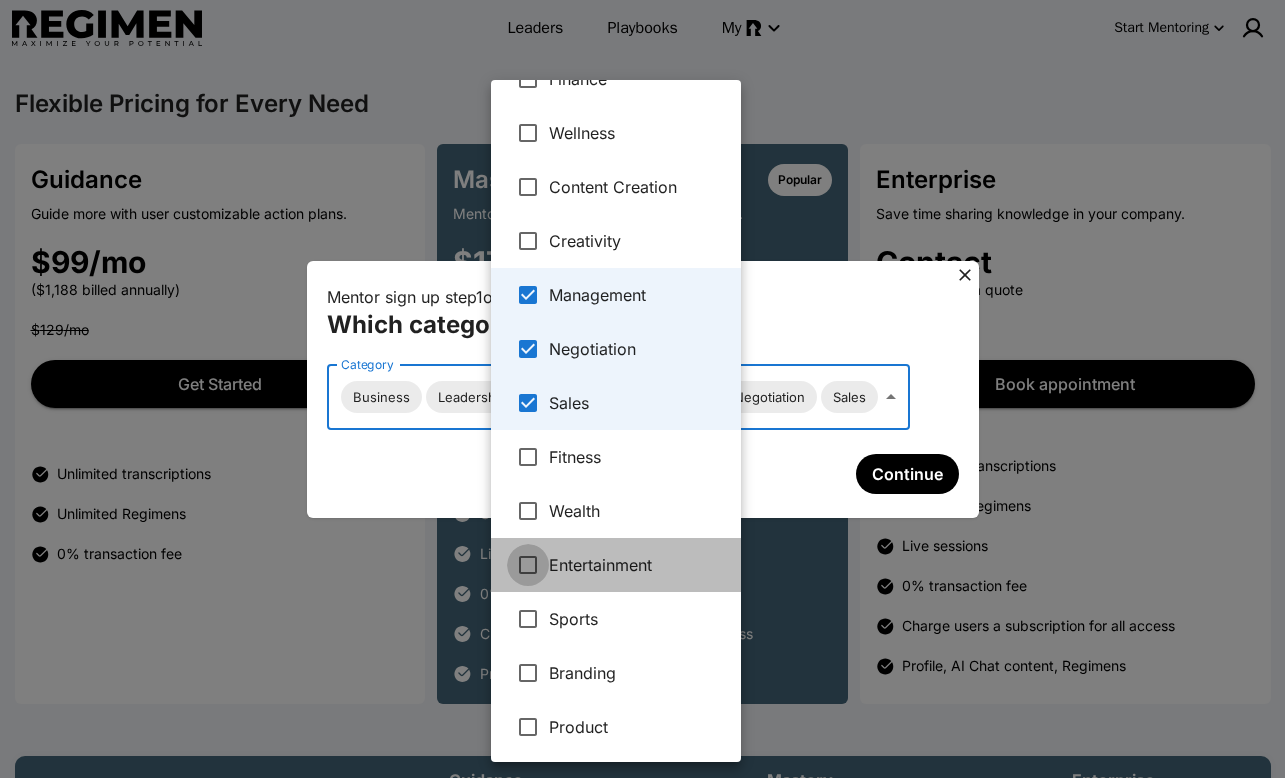 type on "**********" 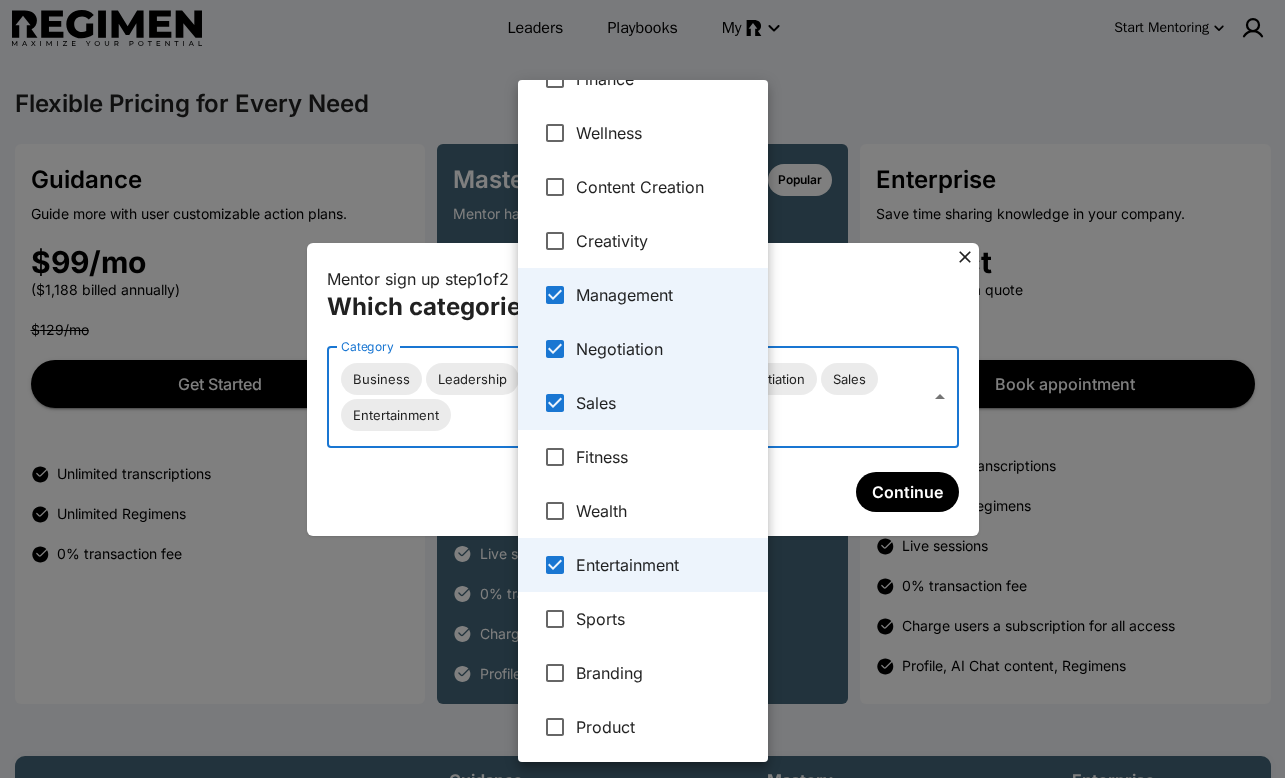 click at bounding box center [642, 389] 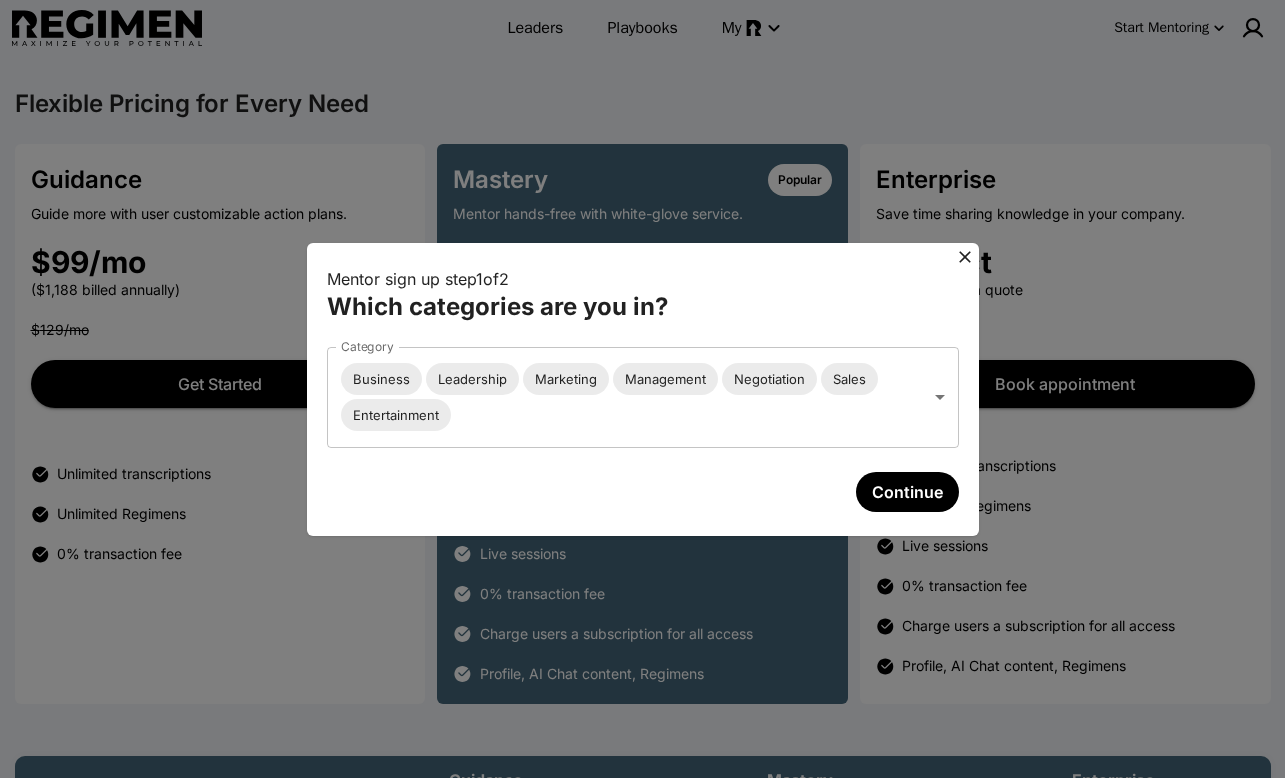 click on "Continue" at bounding box center [907, 492] 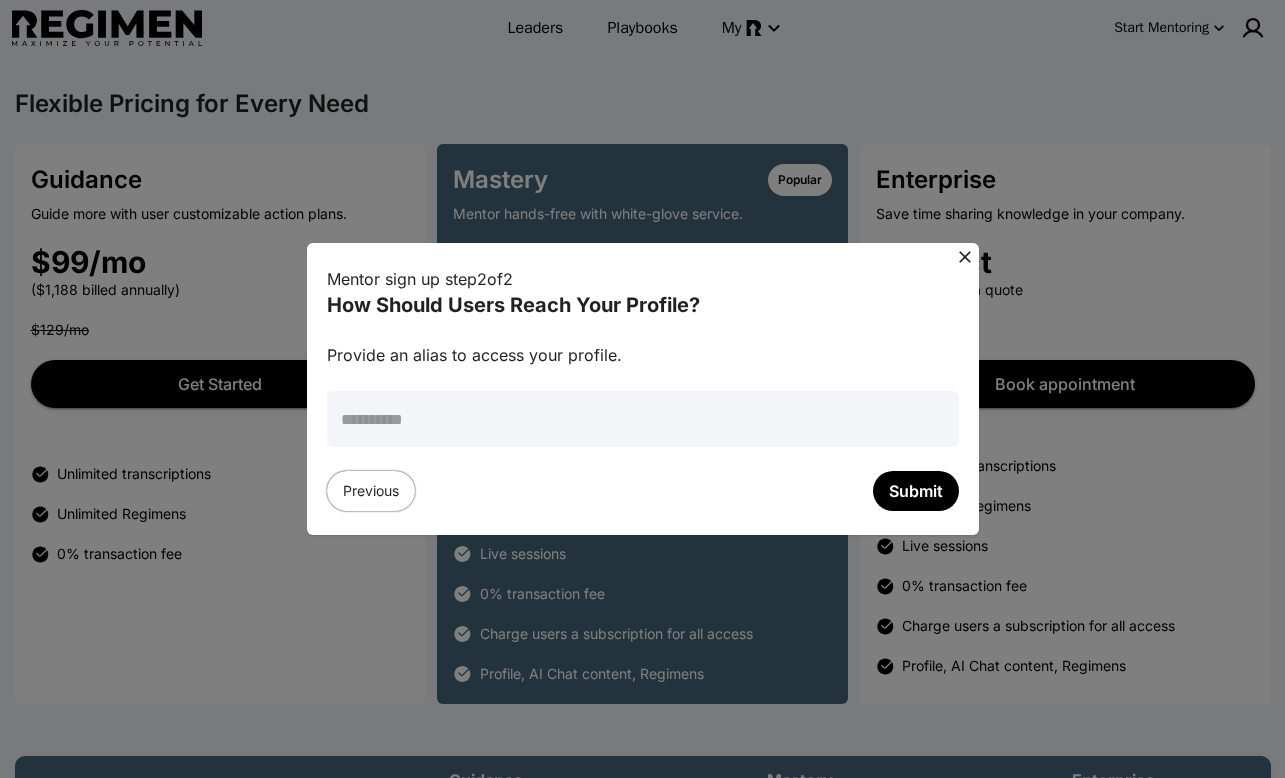 click at bounding box center [643, 419] 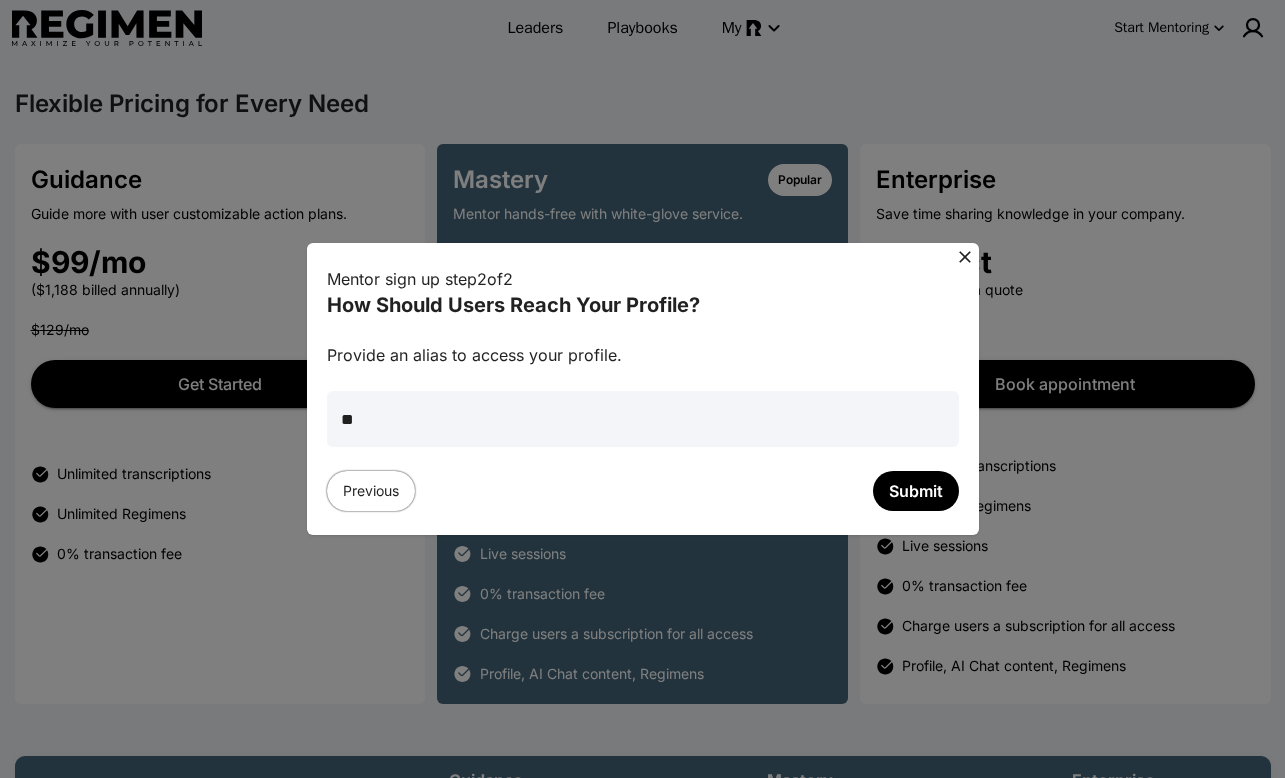 type on "*" 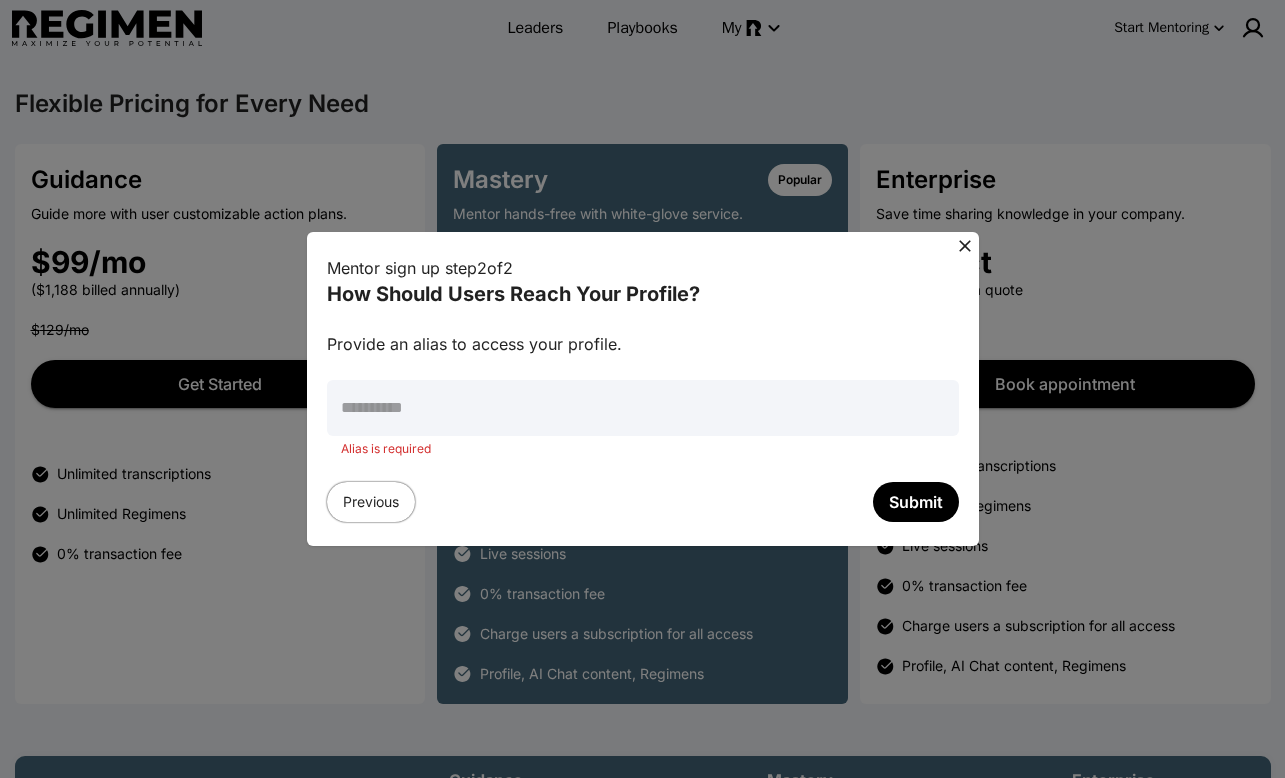 click at bounding box center (643, 408) 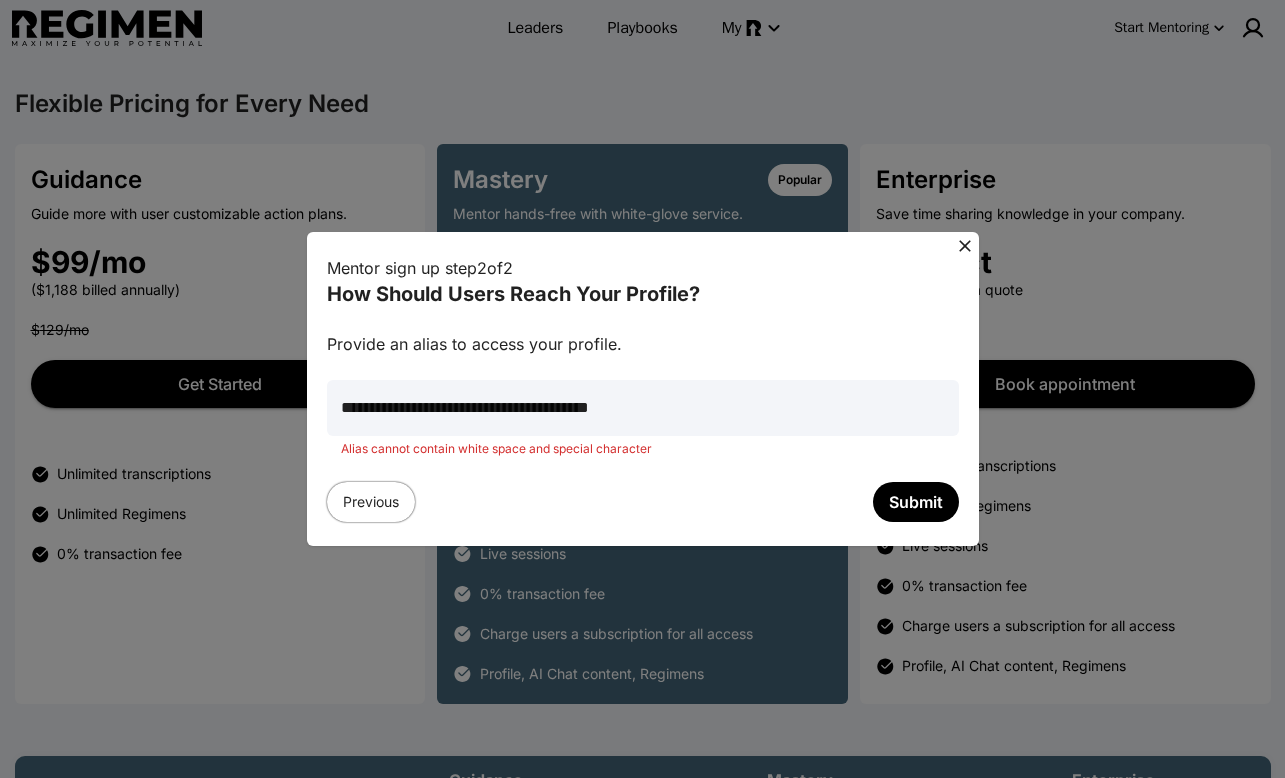 type on "**********" 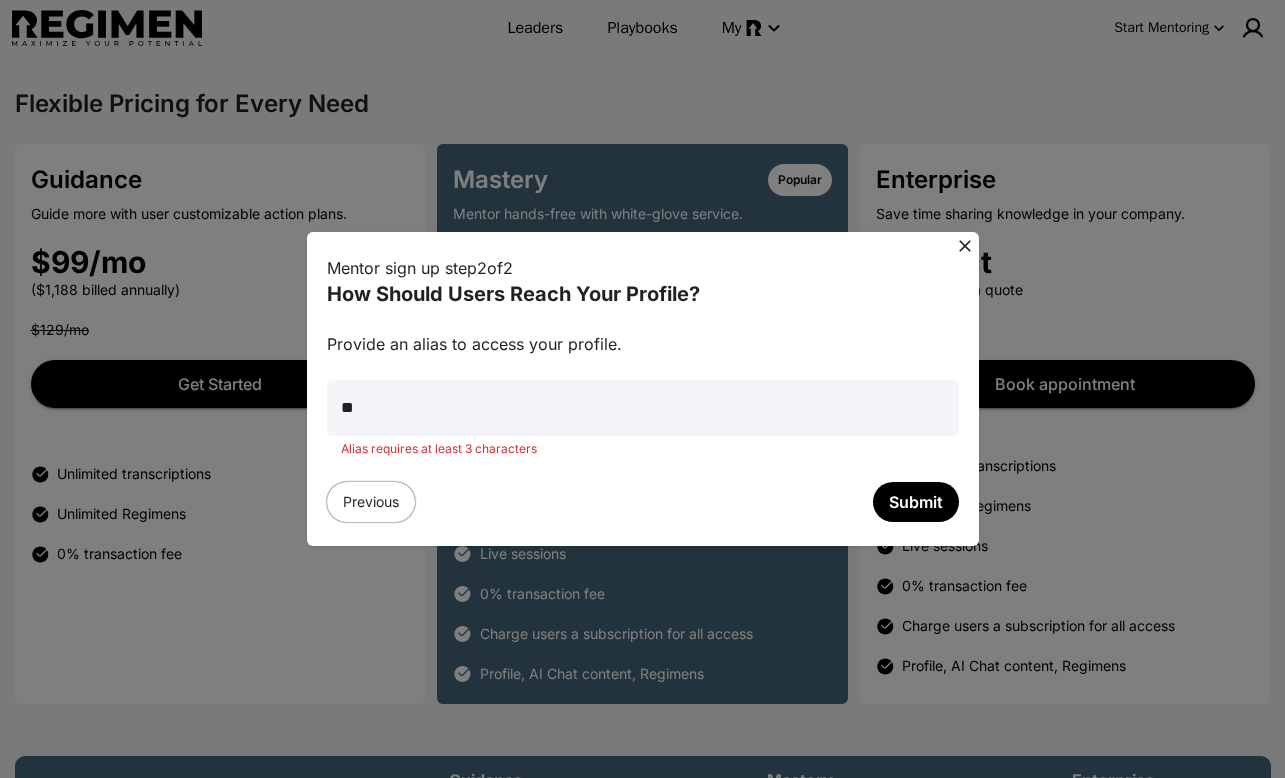 type on "*" 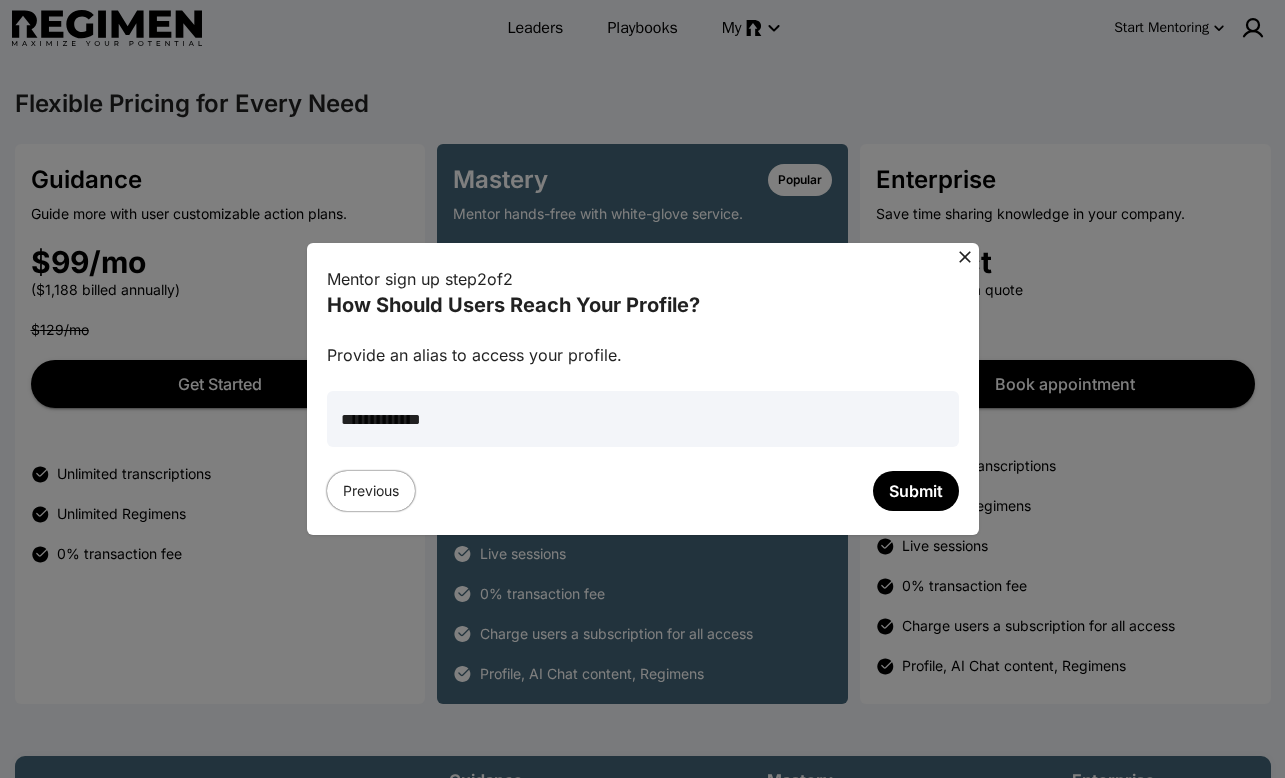 click on "Submit" at bounding box center (916, 491) 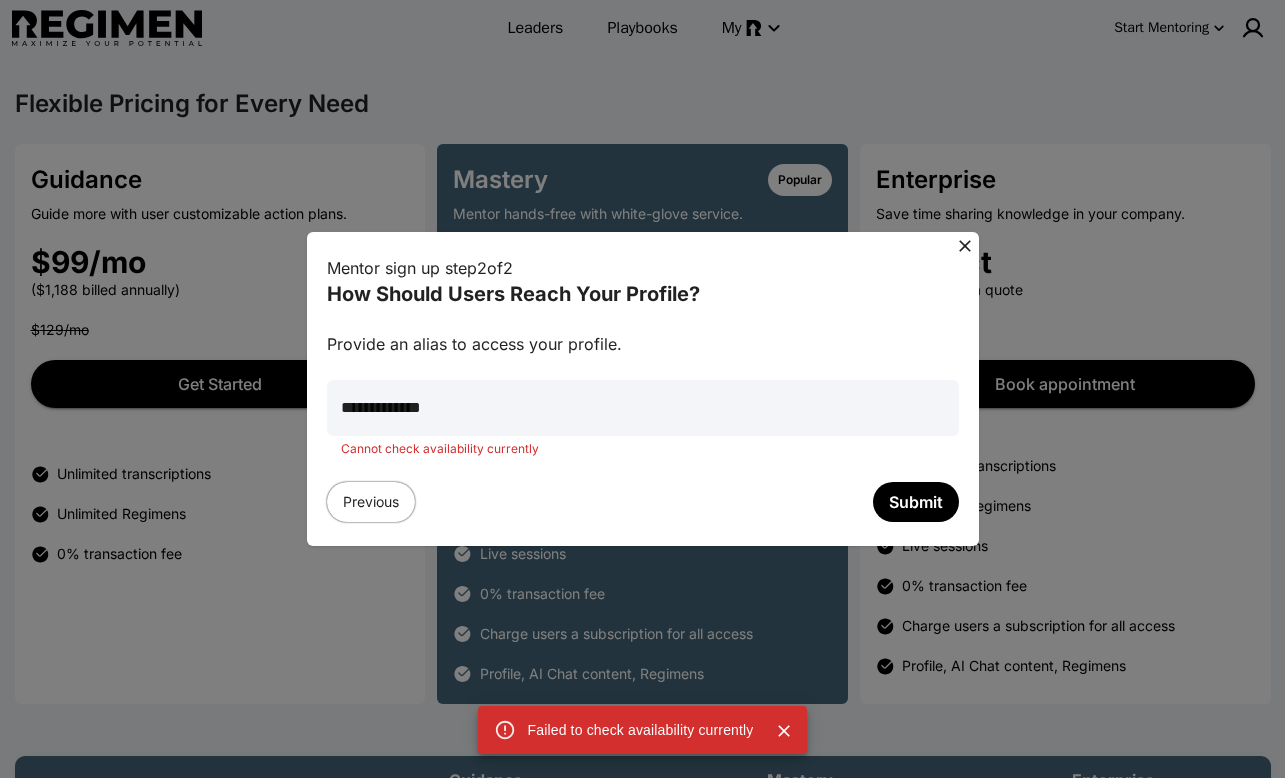 click 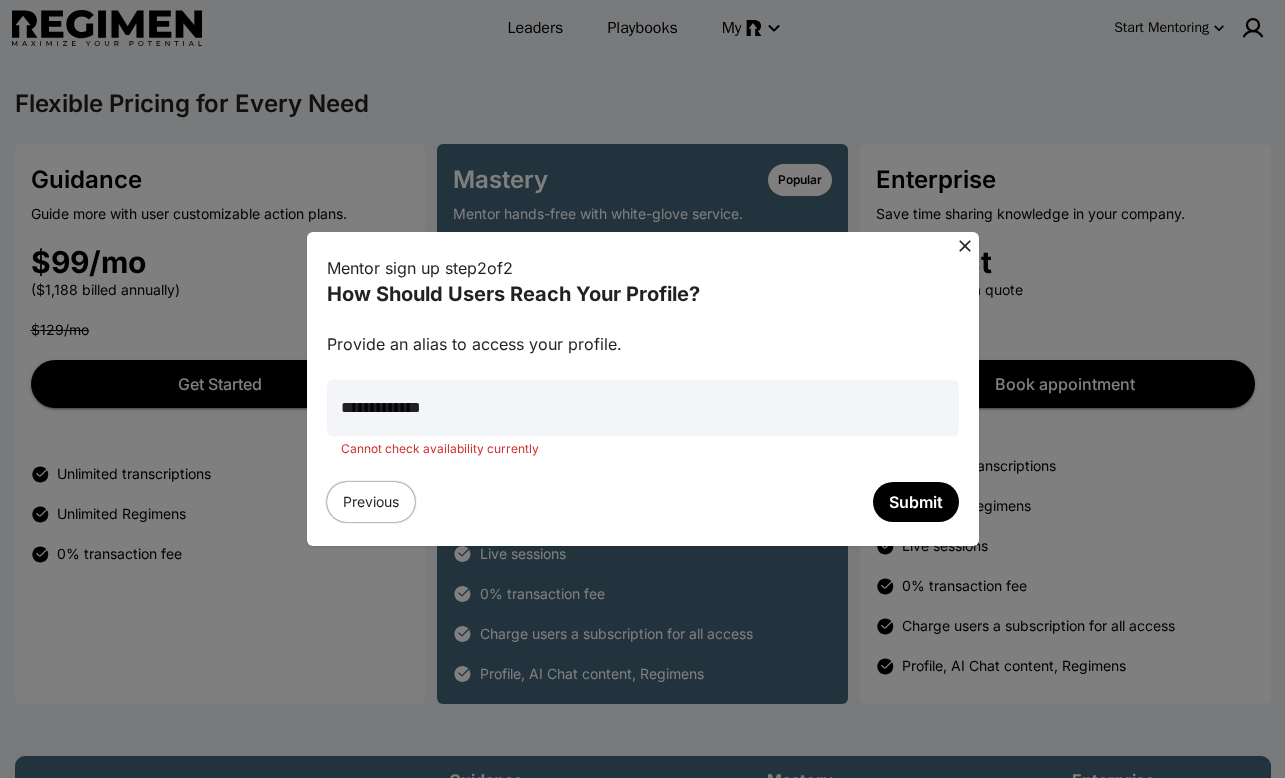 drag, startPoint x: 477, startPoint y: 402, endPoint x: 312, endPoint y: 403, distance: 165.00304 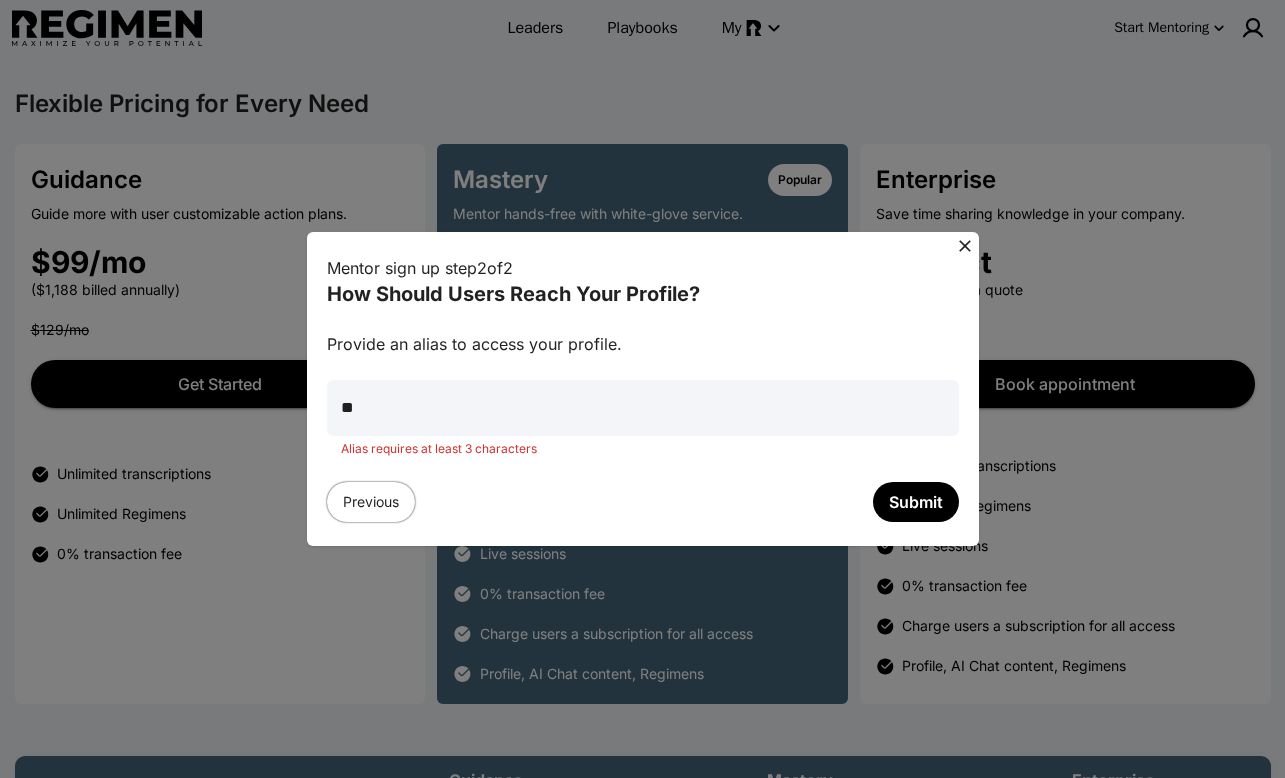 type on "*" 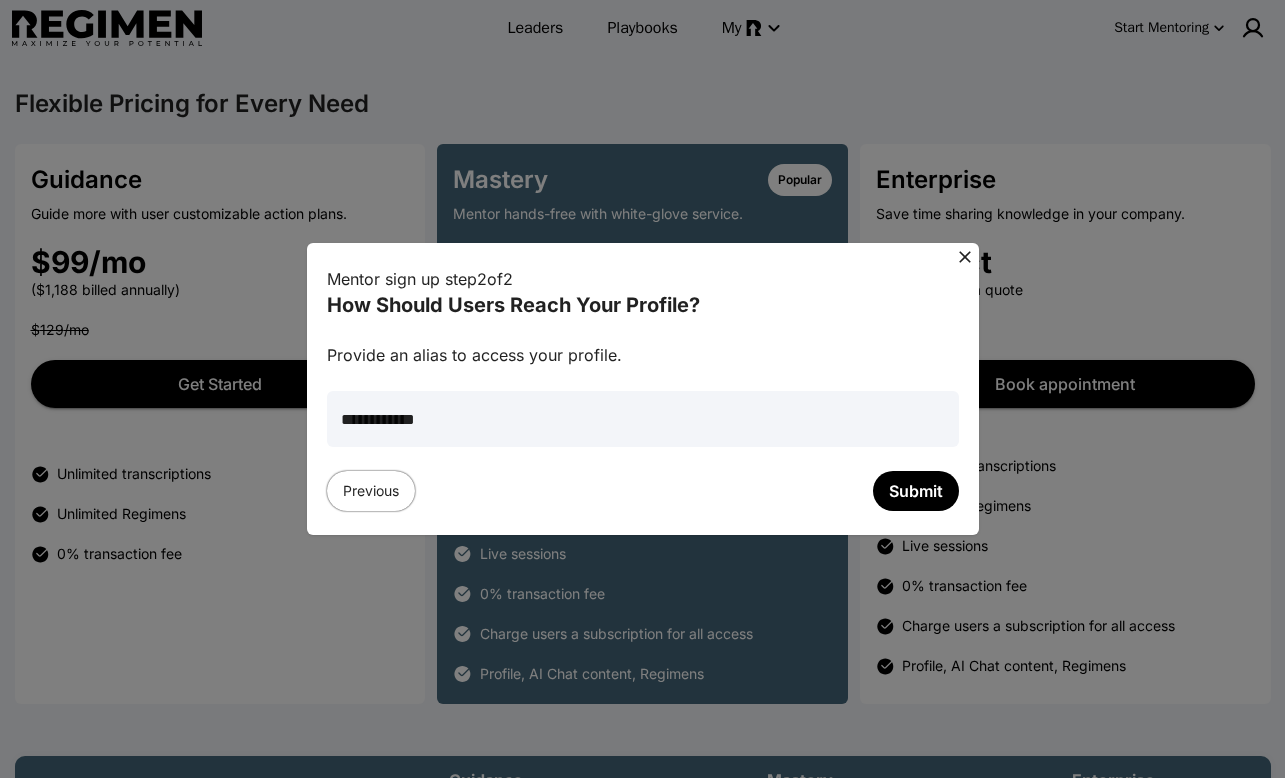 type on "**********" 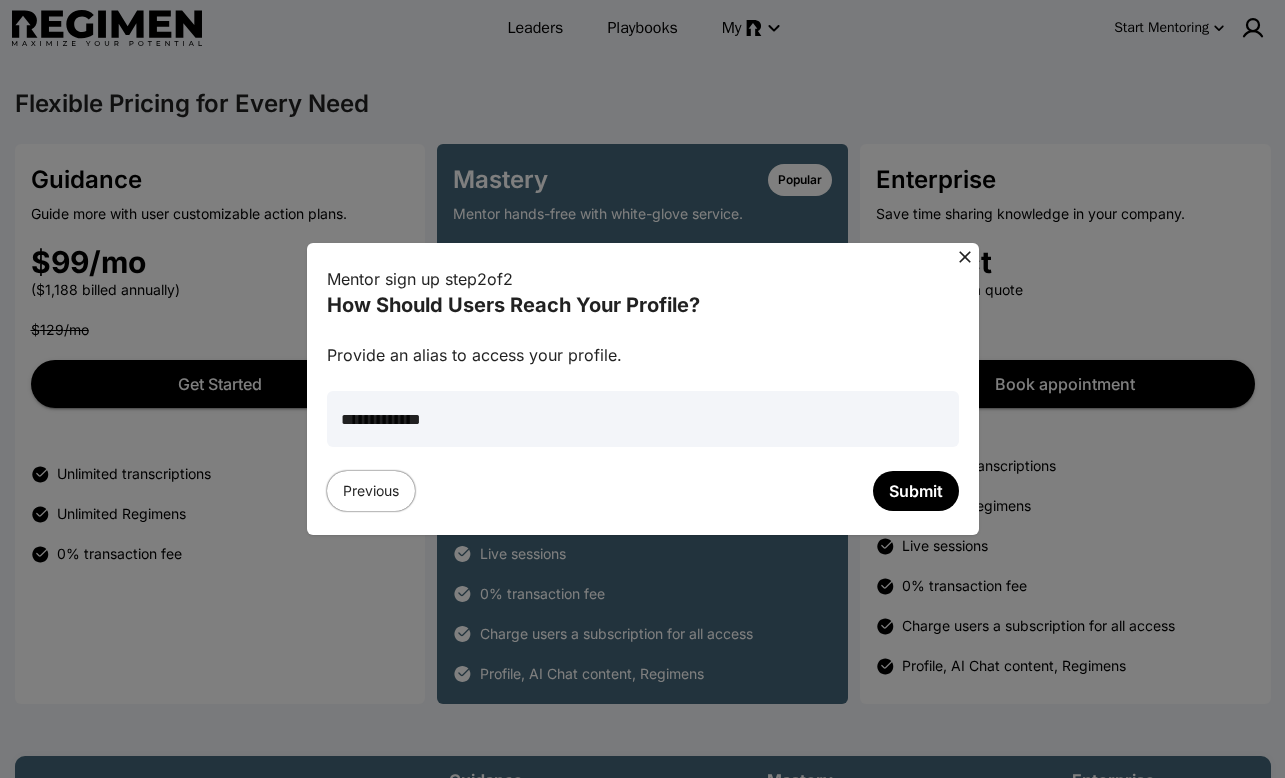 click on "Submit" at bounding box center [916, 491] 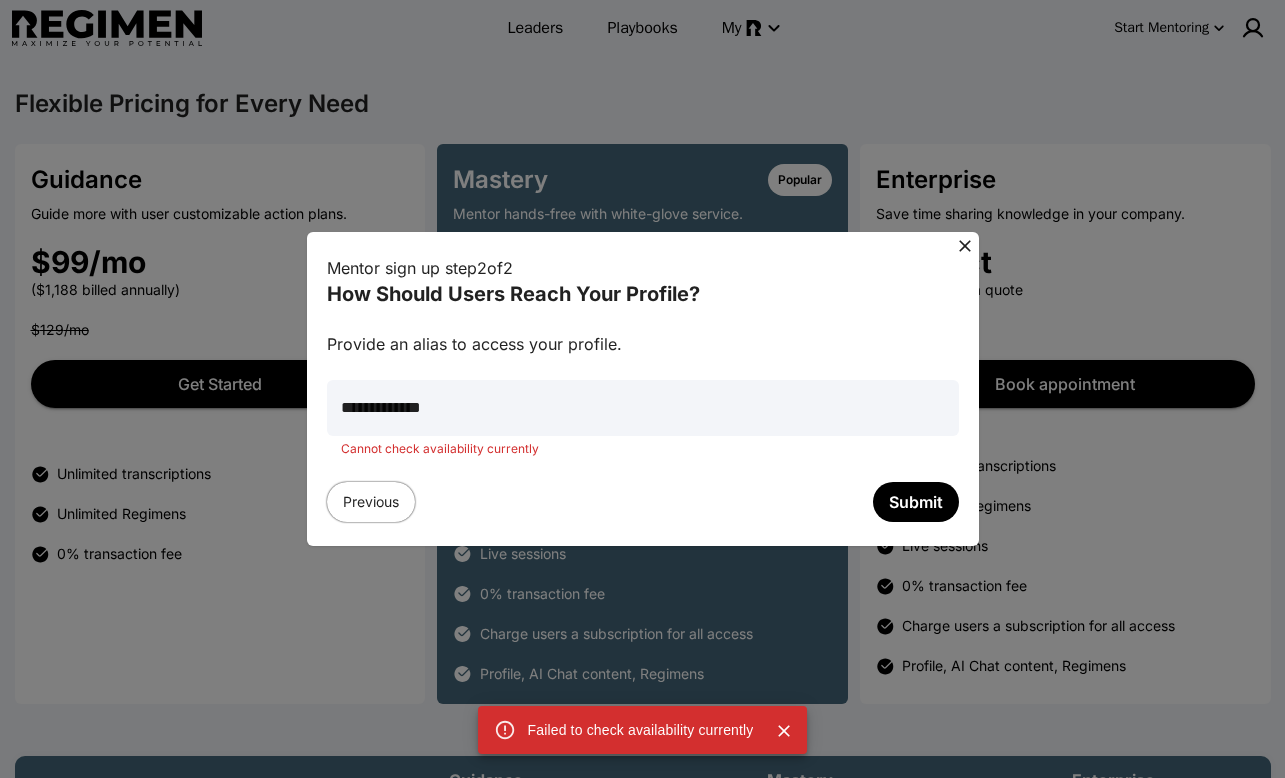 click 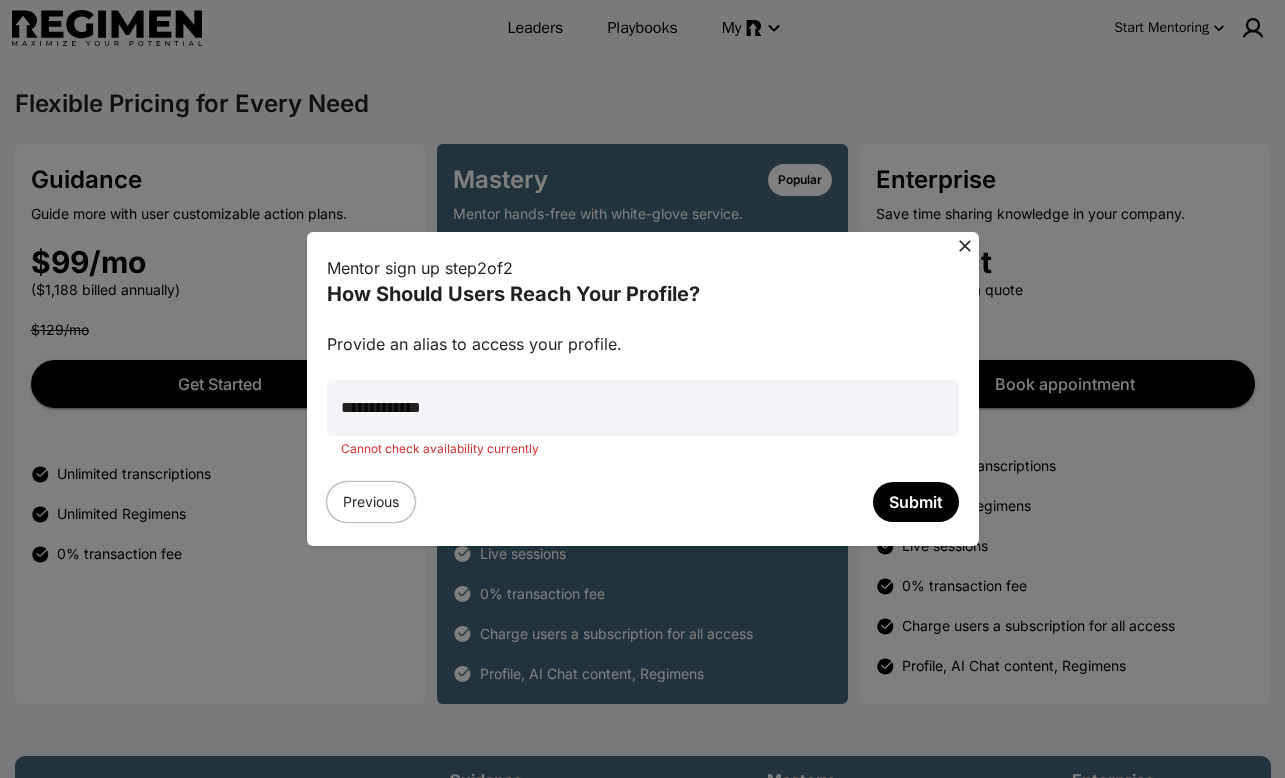 click 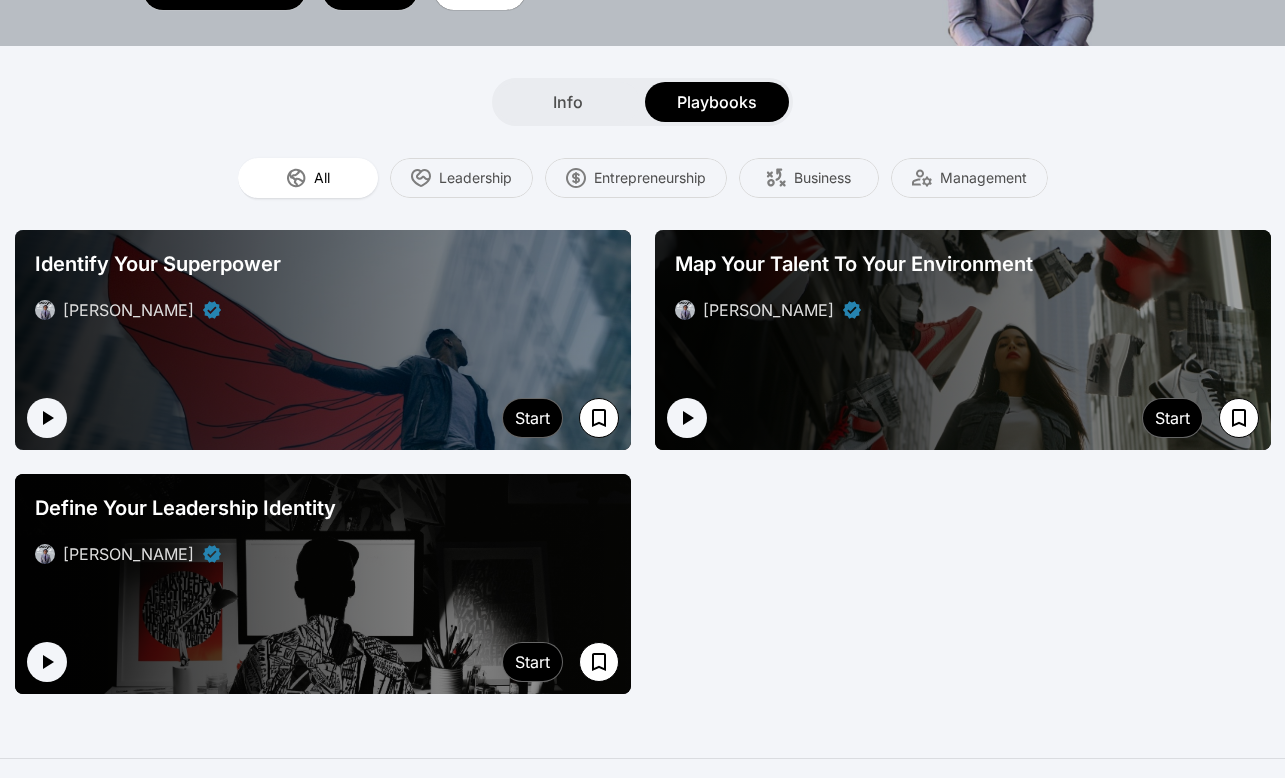 scroll, scrollTop: 374, scrollLeft: 0, axis: vertical 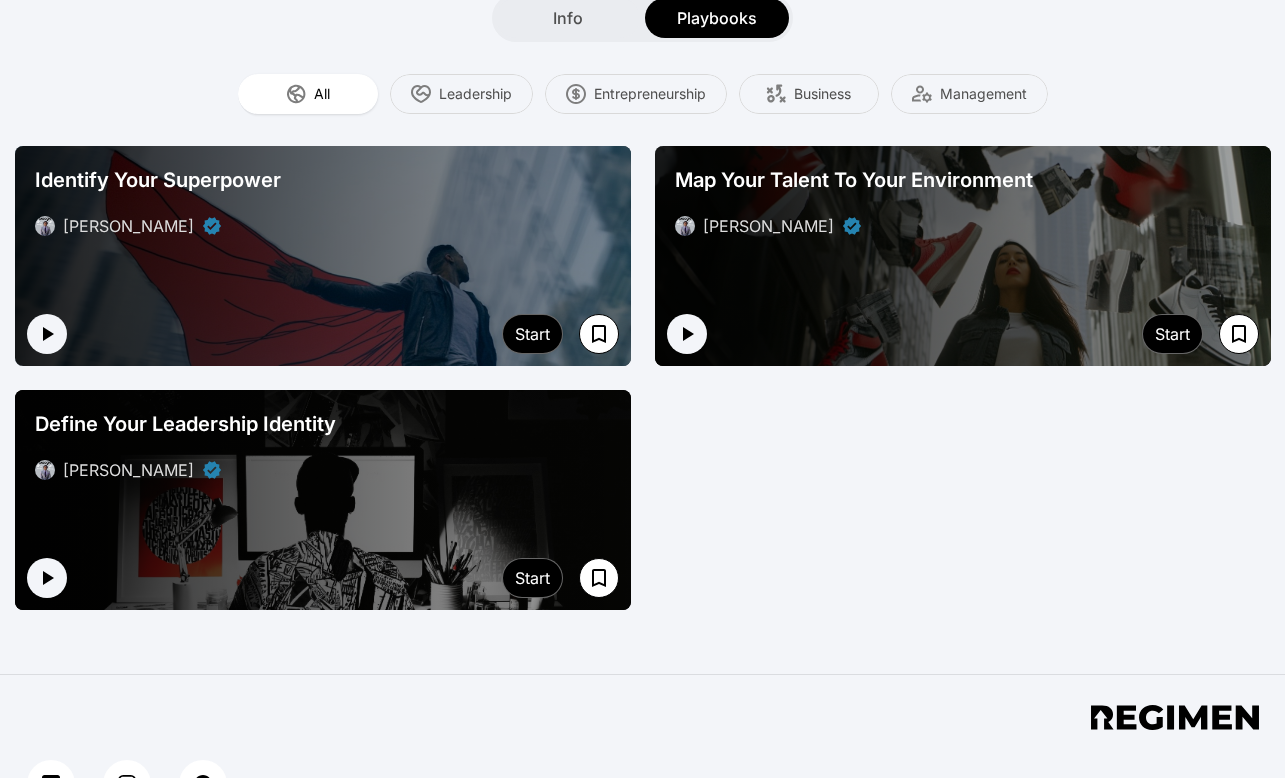 click on "Identify Your Superpower [PERSON_NAME]" at bounding box center (323, 202) 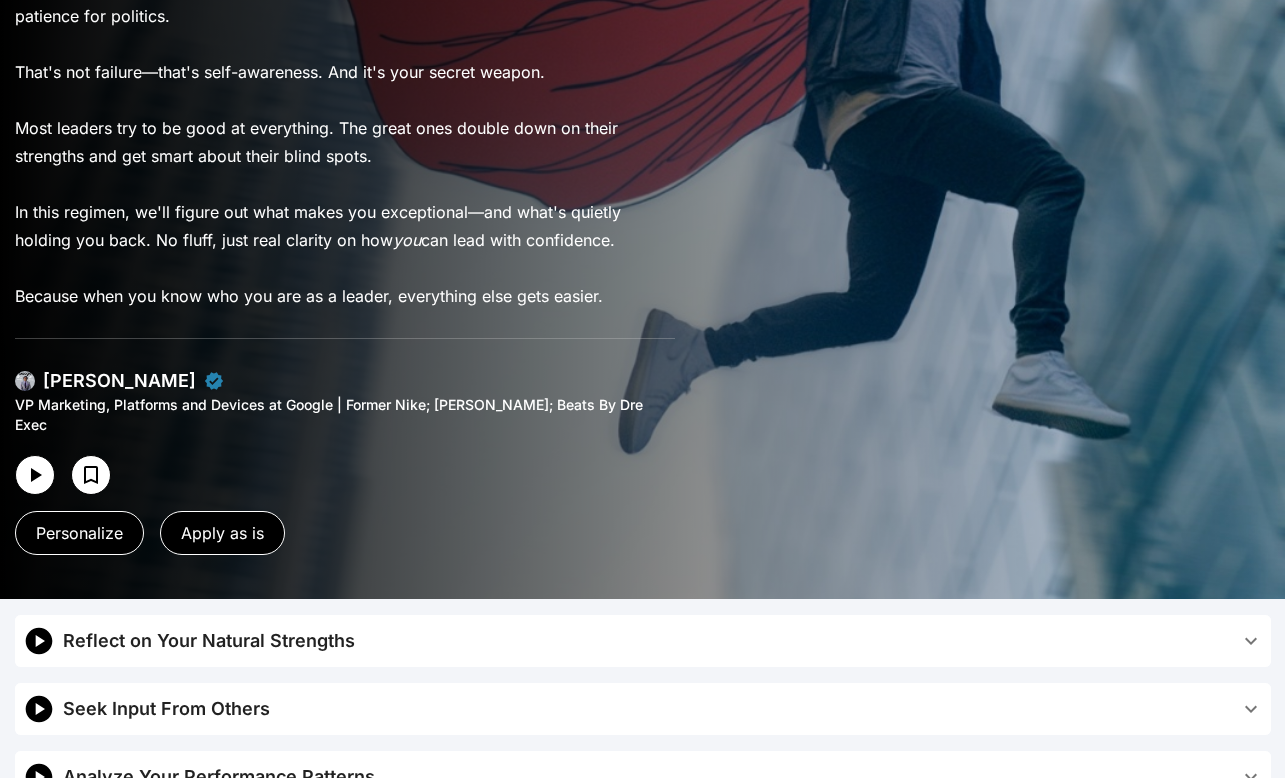 scroll, scrollTop: 696, scrollLeft: 0, axis: vertical 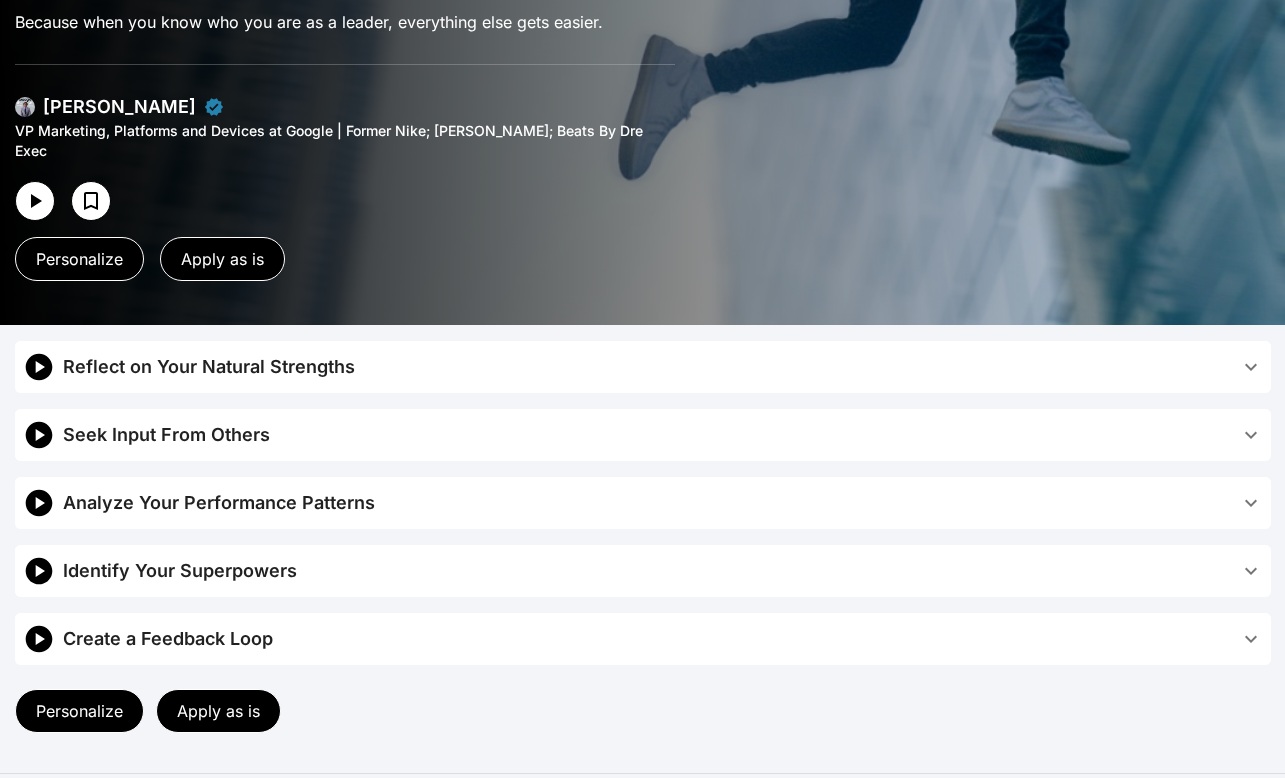 click on "Reflect on Your Natural Strengths" at bounding box center (209, 367) 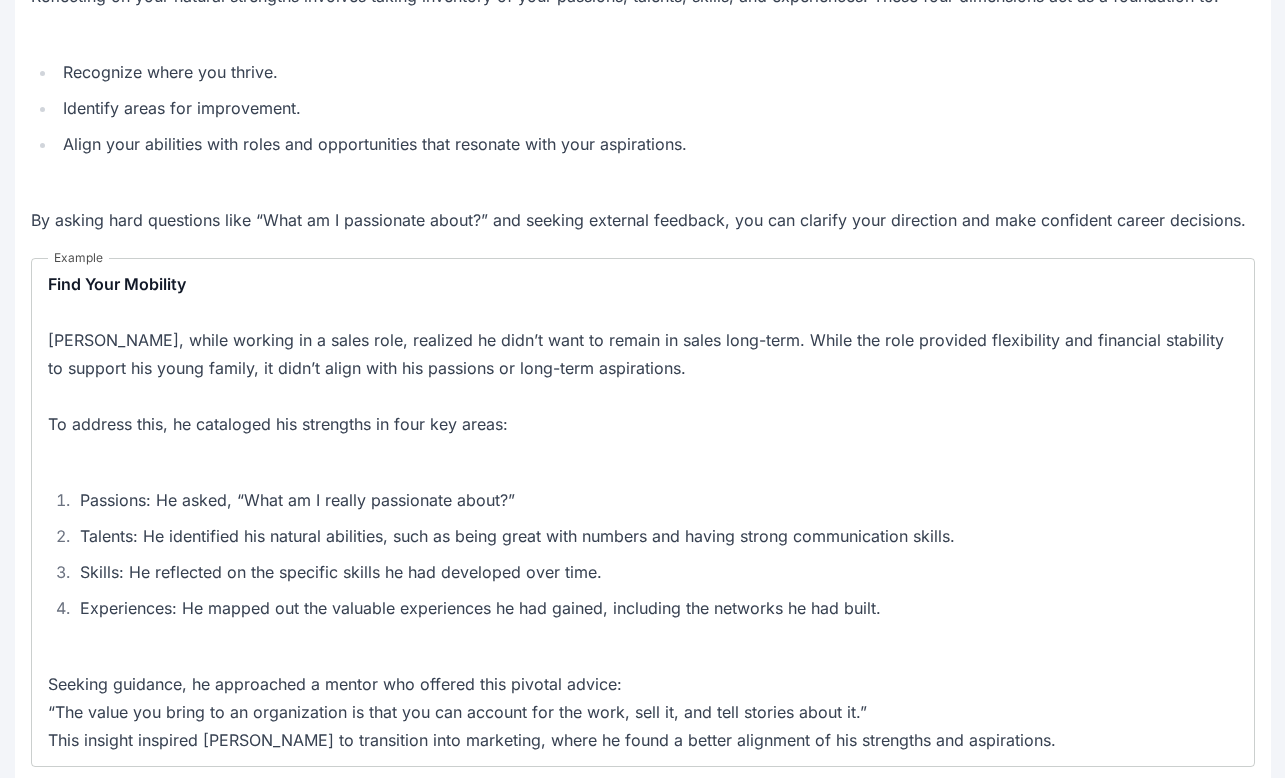 scroll, scrollTop: 1238, scrollLeft: 0, axis: vertical 